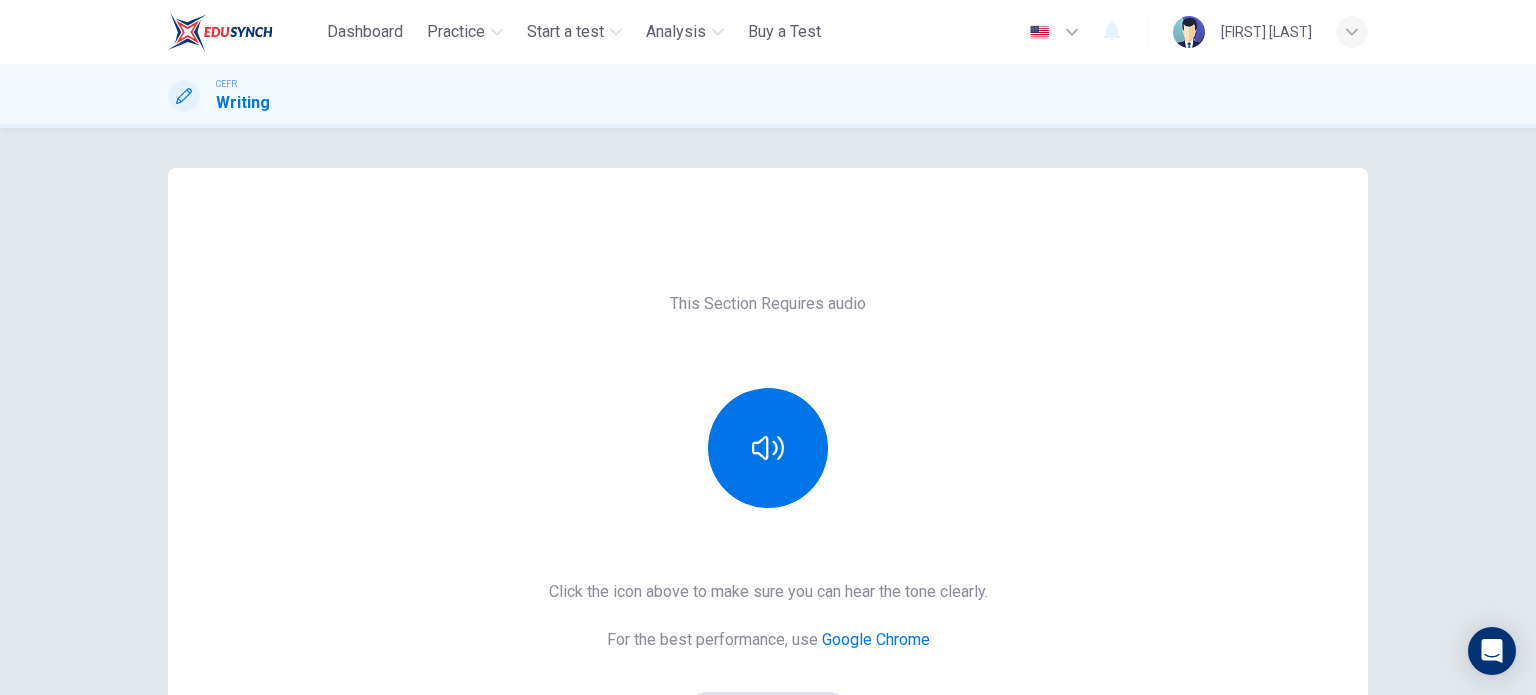 scroll, scrollTop: 0, scrollLeft: 0, axis: both 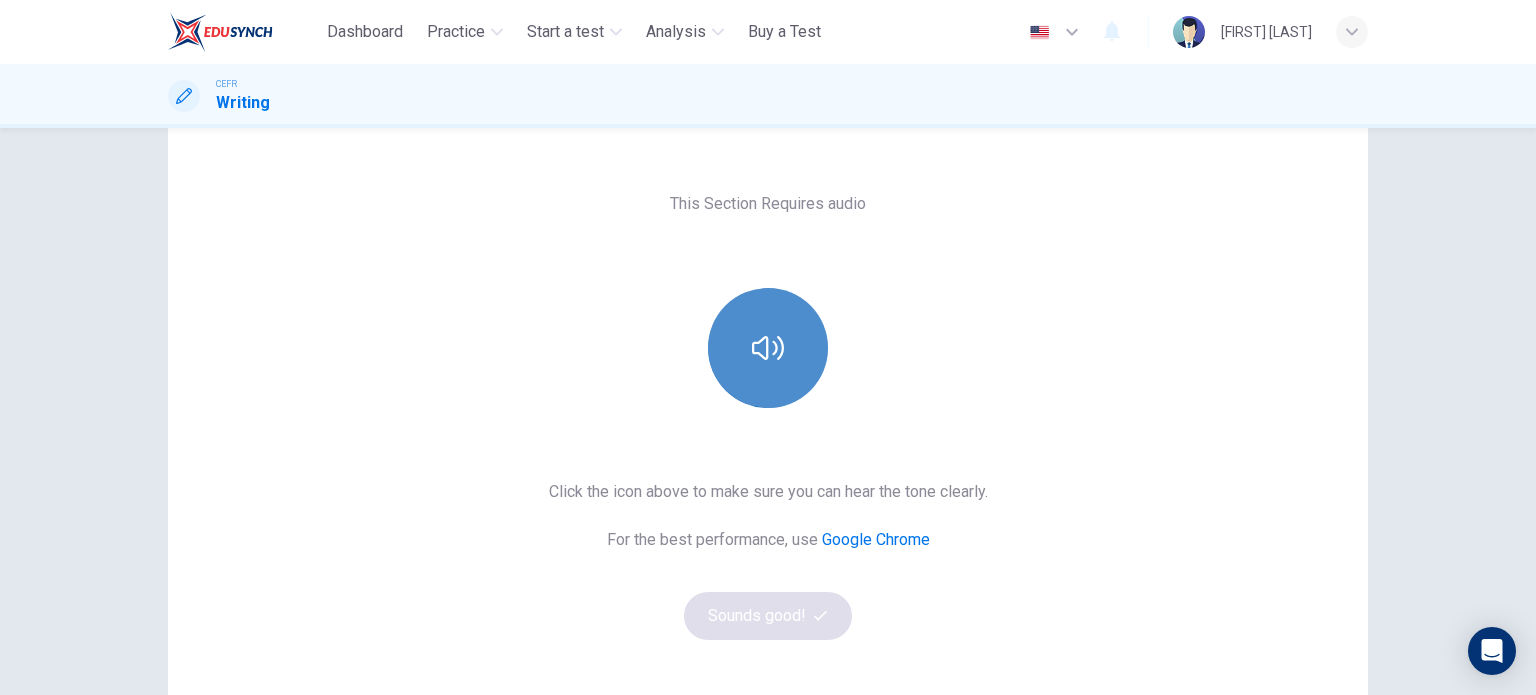 click at bounding box center [768, 348] 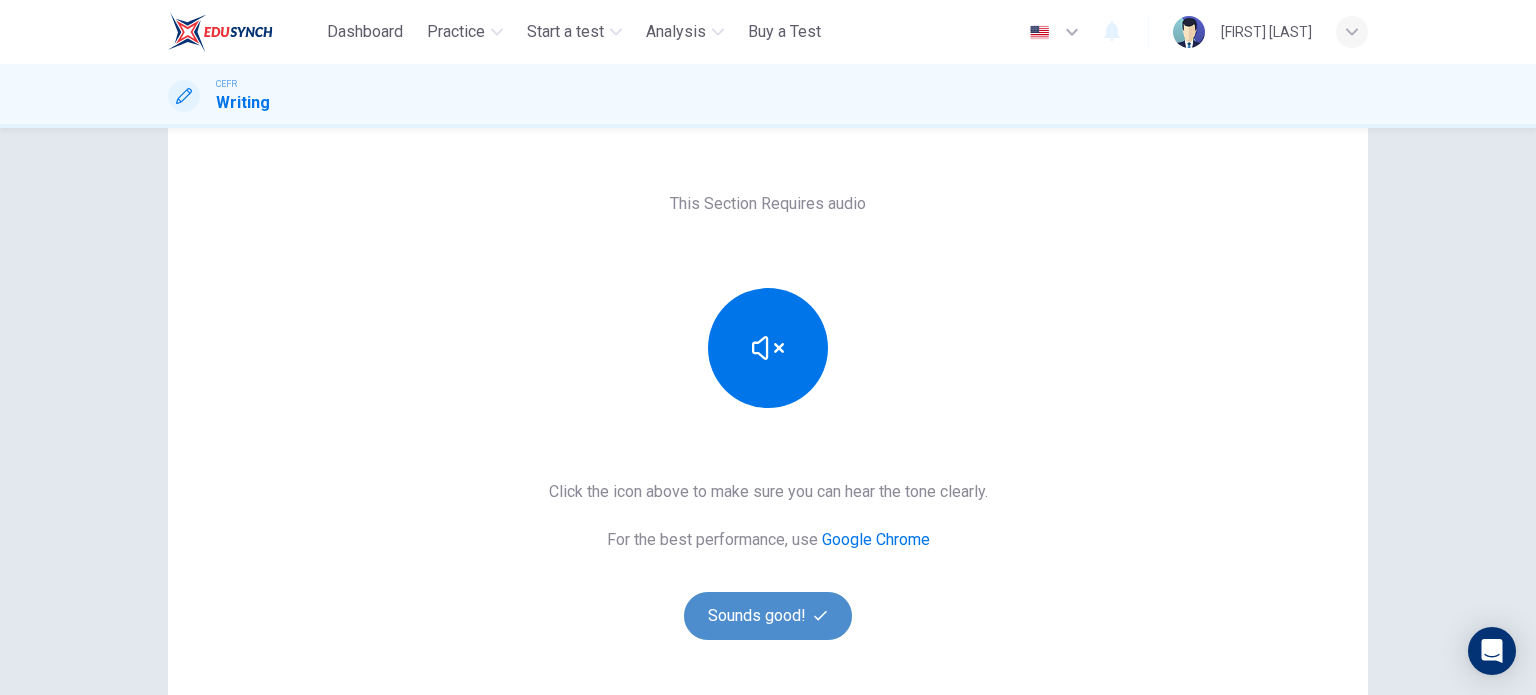 click on "Sounds good!" at bounding box center [768, 616] 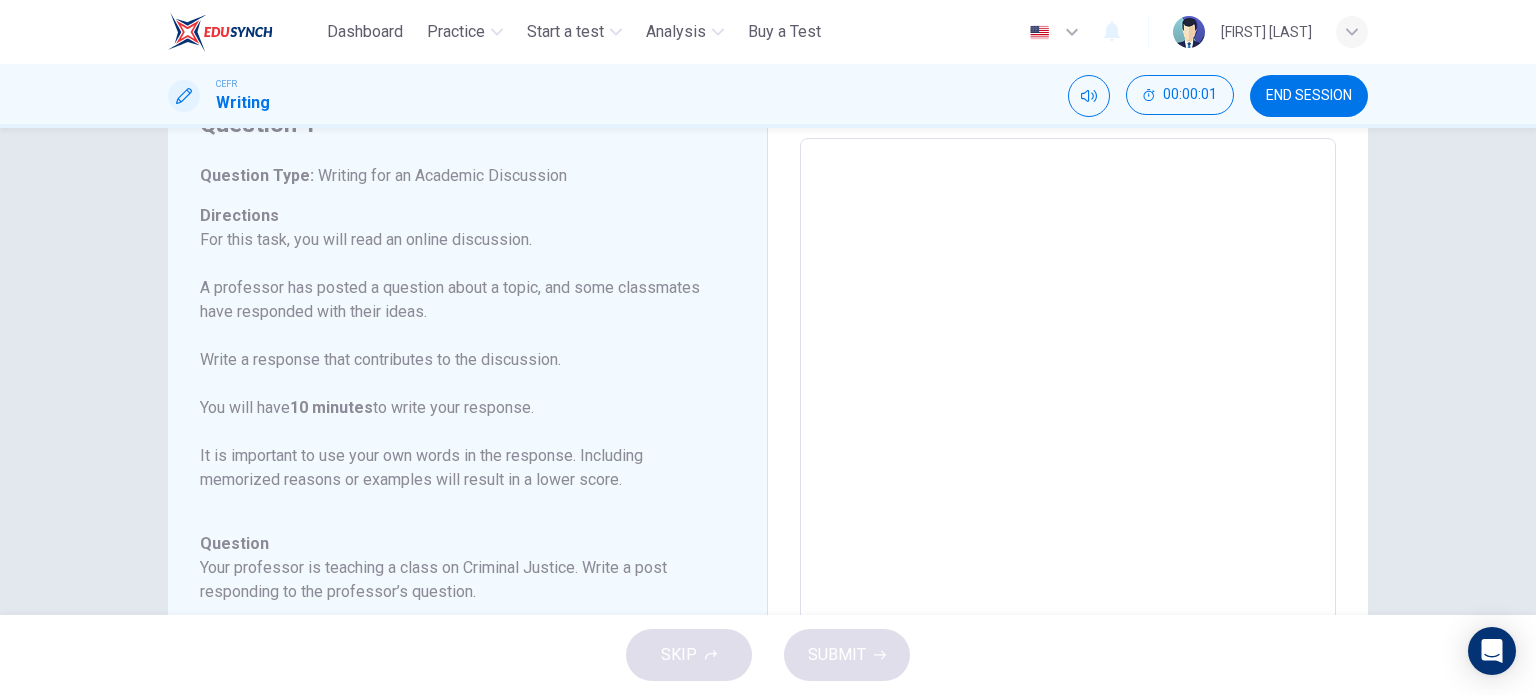 scroll, scrollTop: 0, scrollLeft: 0, axis: both 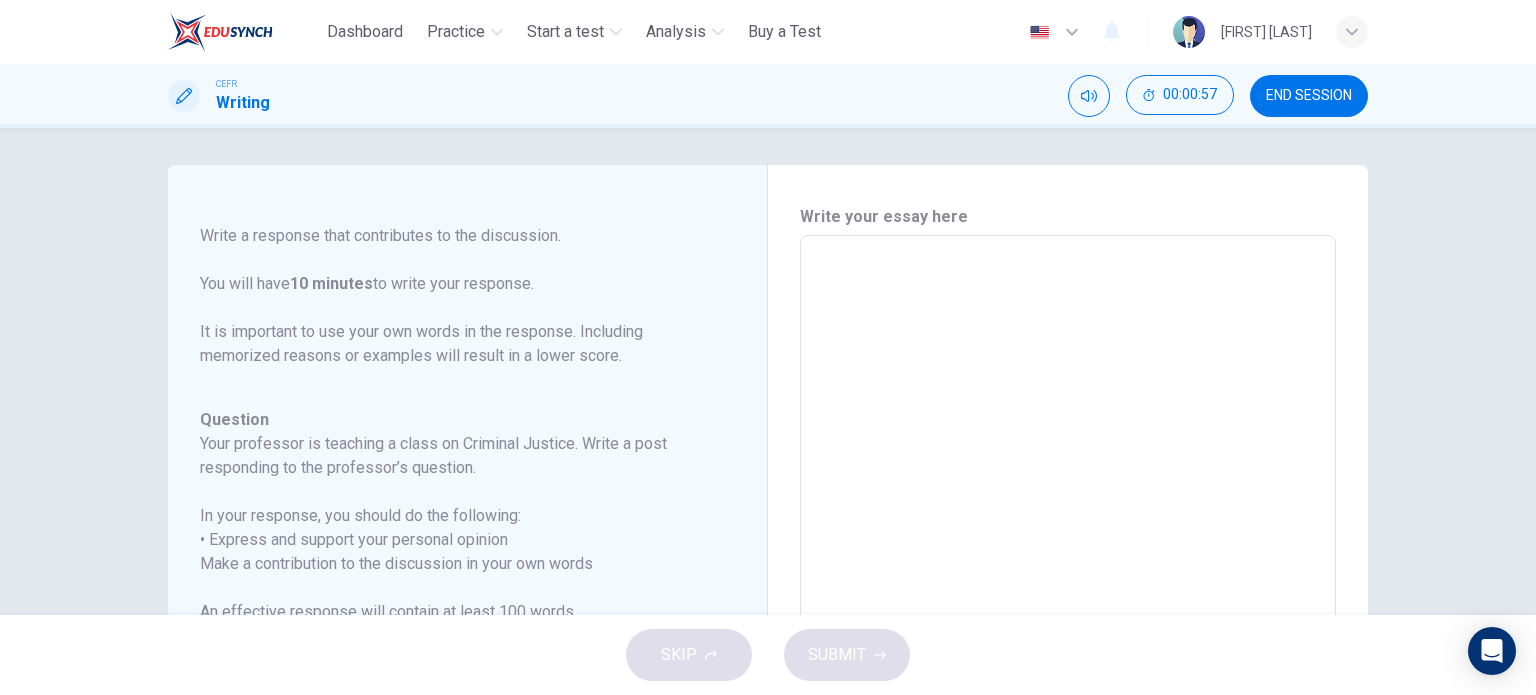 click at bounding box center [1068, 569] 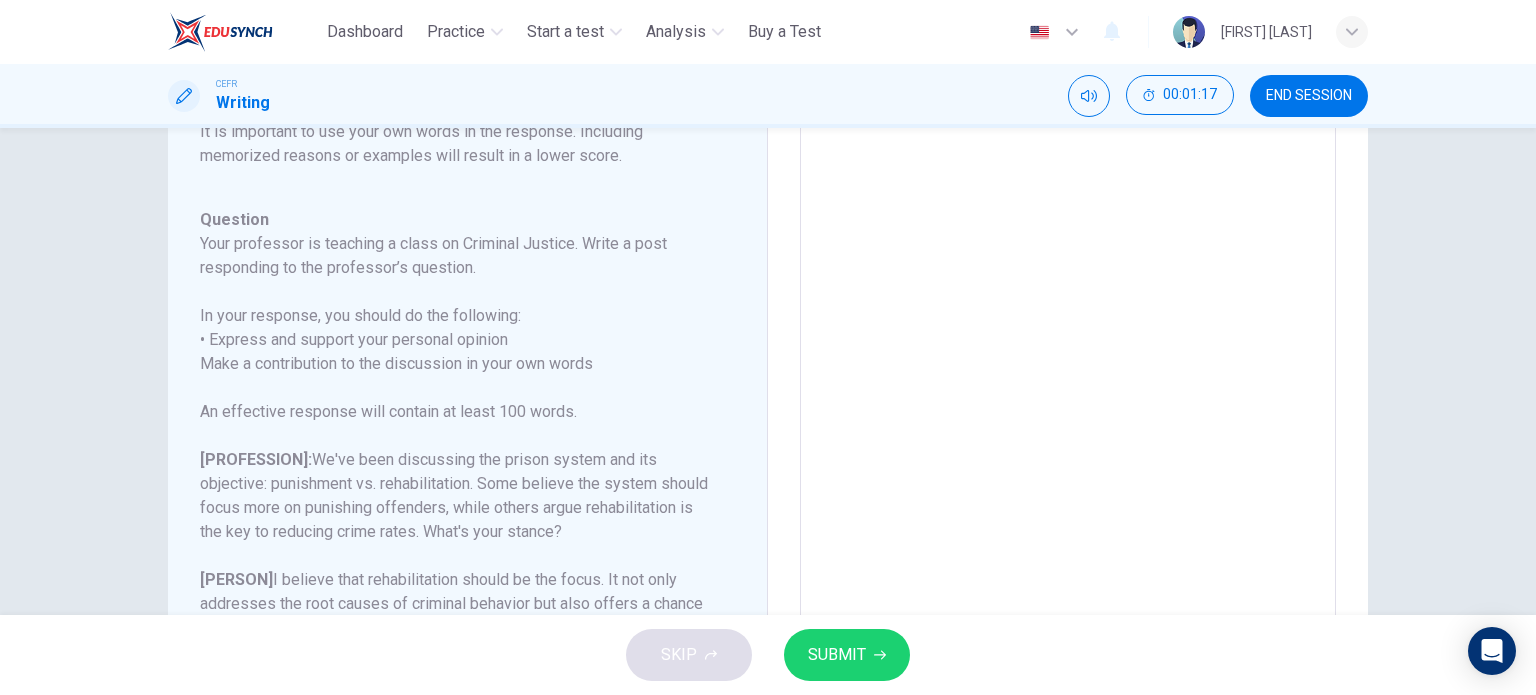 scroll, scrollTop: 0, scrollLeft: 0, axis: both 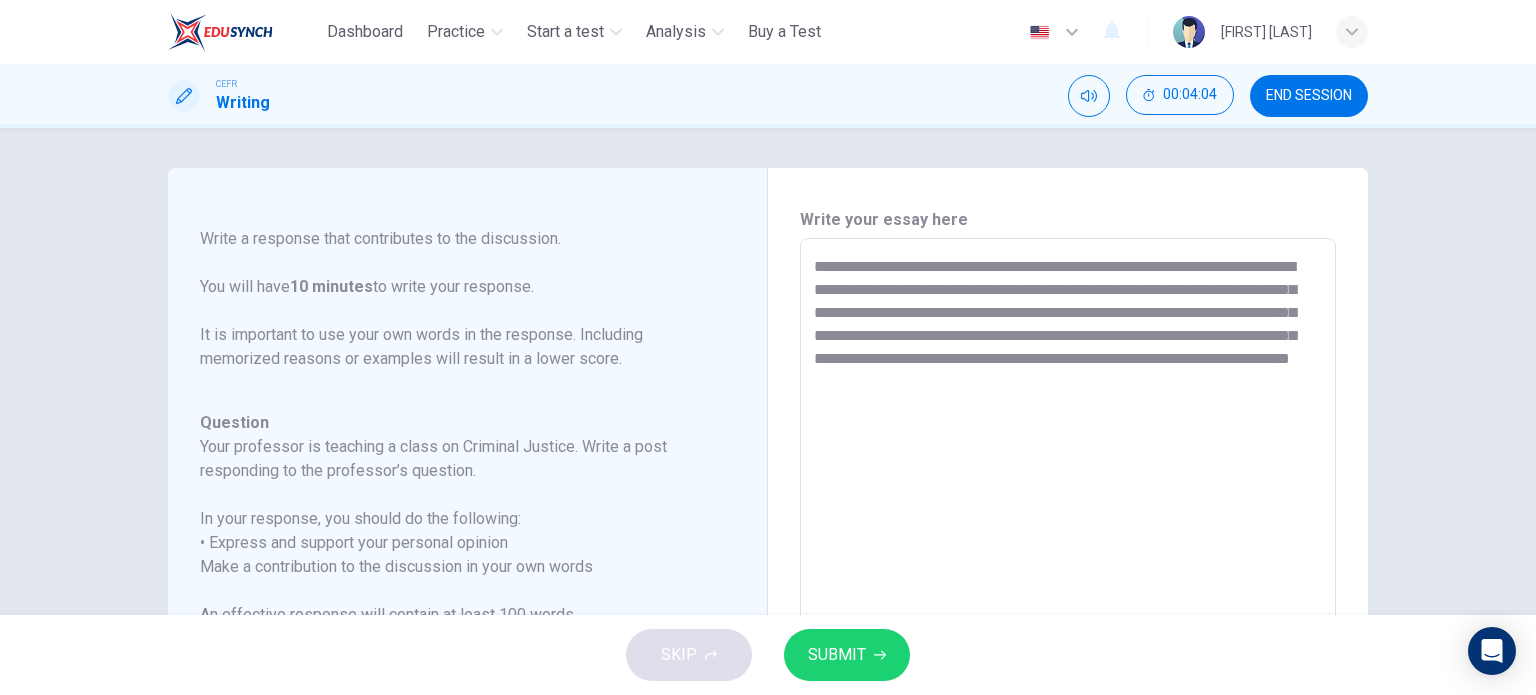 click on "Question" at bounding box center [455, 423] 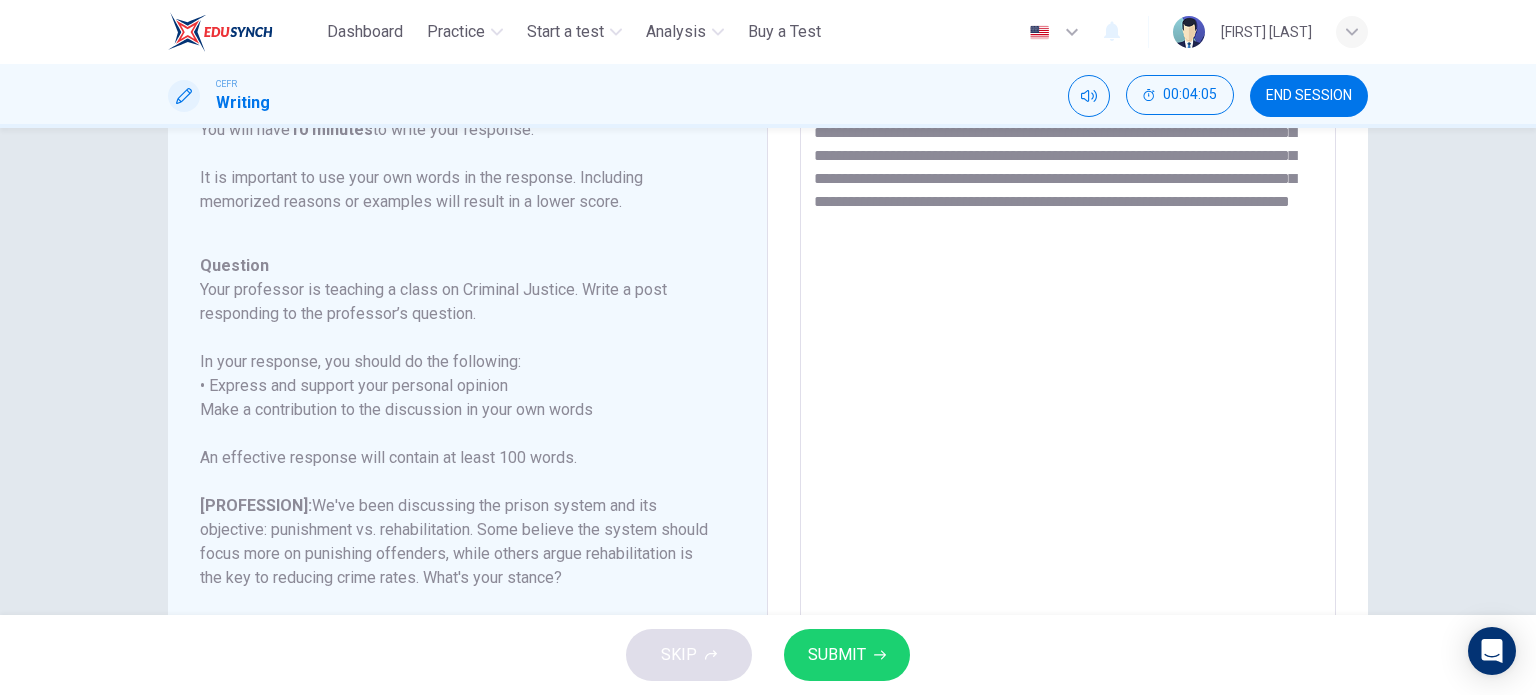 scroll, scrollTop: 400, scrollLeft: 0, axis: vertical 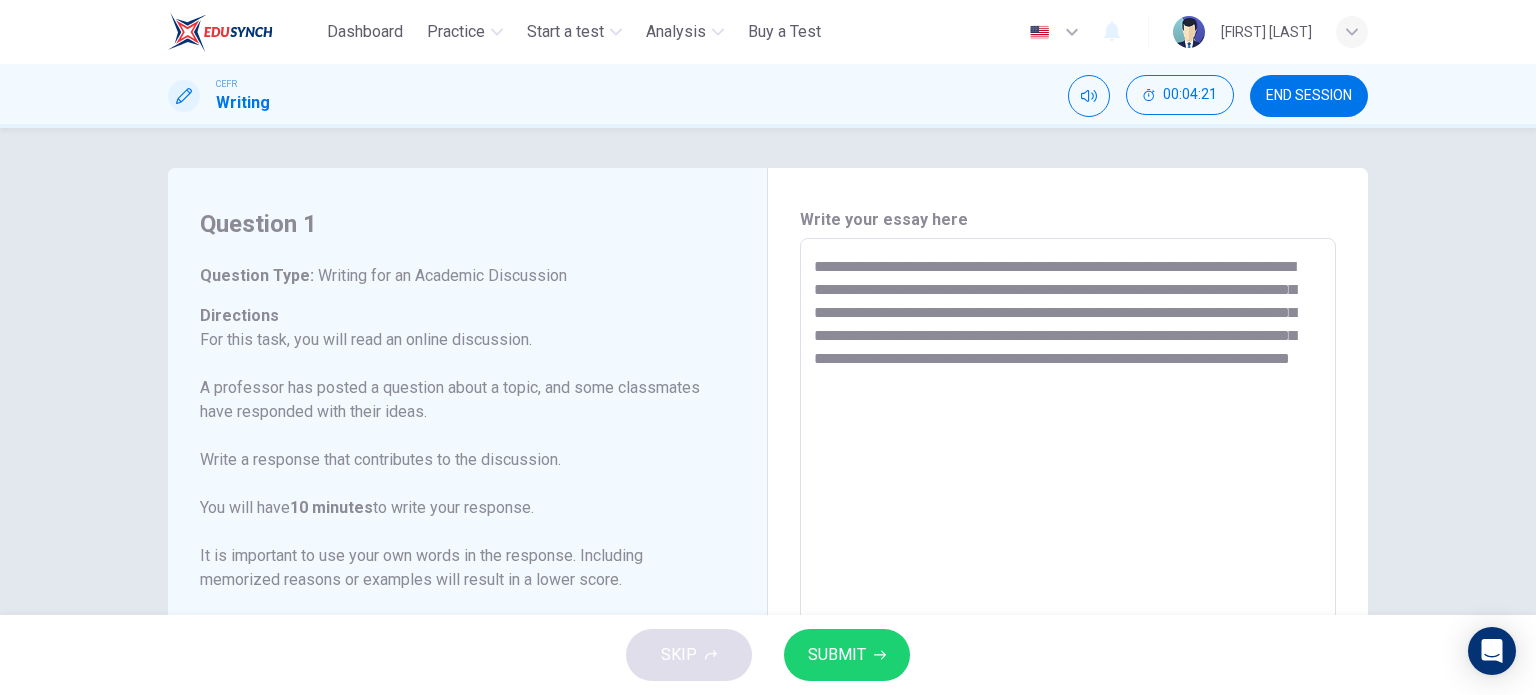 click on "**********" at bounding box center [1068, 572] 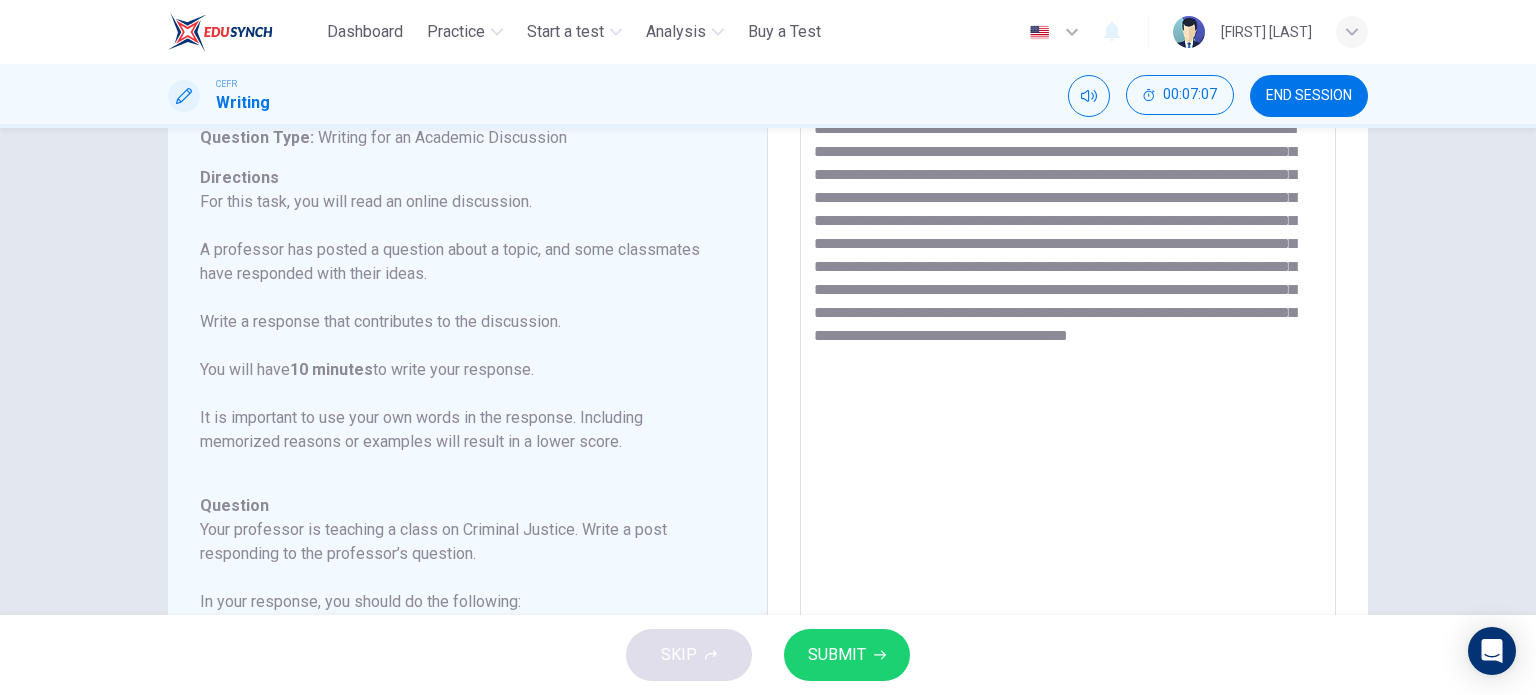 scroll, scrollTop: 103, scrollLeft: 0, axis: vertical 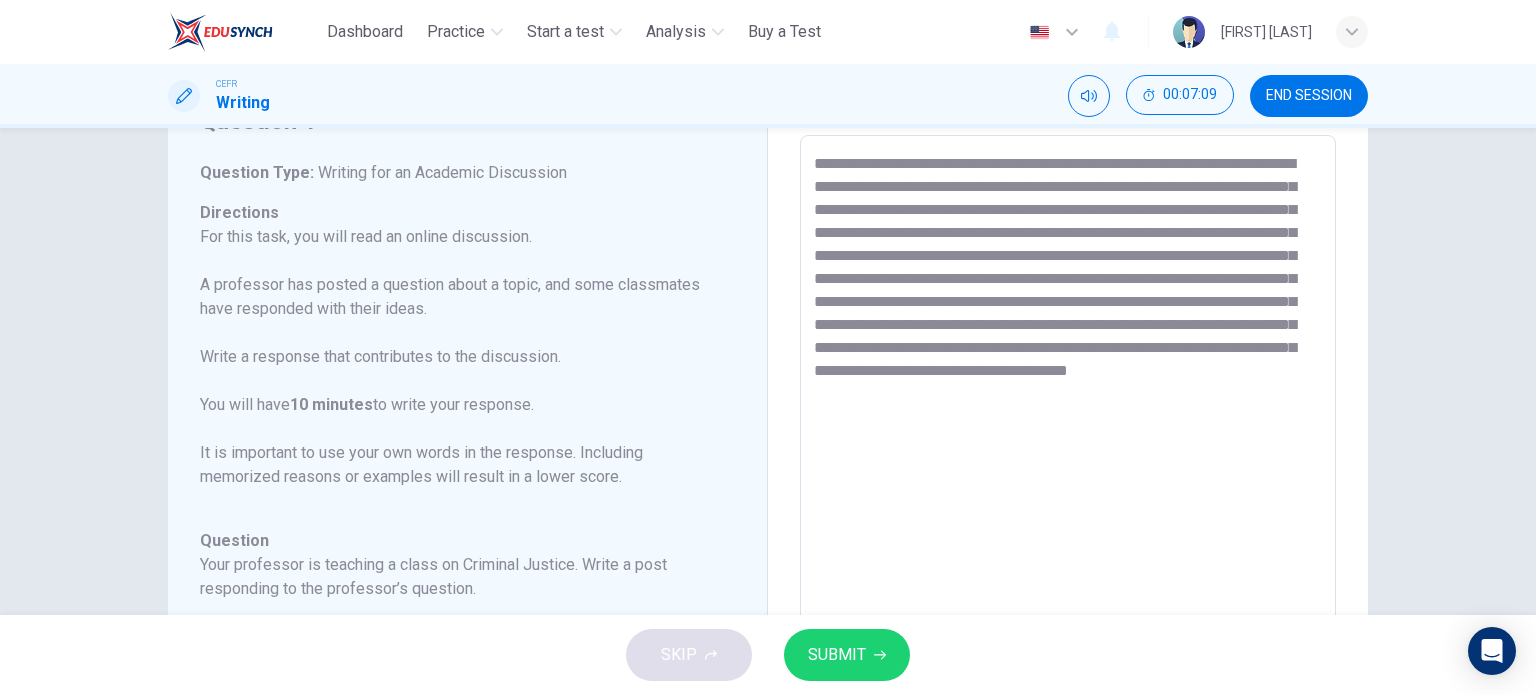 drag, startPoint x: 931, startPoint y: 431, endPoint x: 803, endPoint y: 171, distance: 289.79993 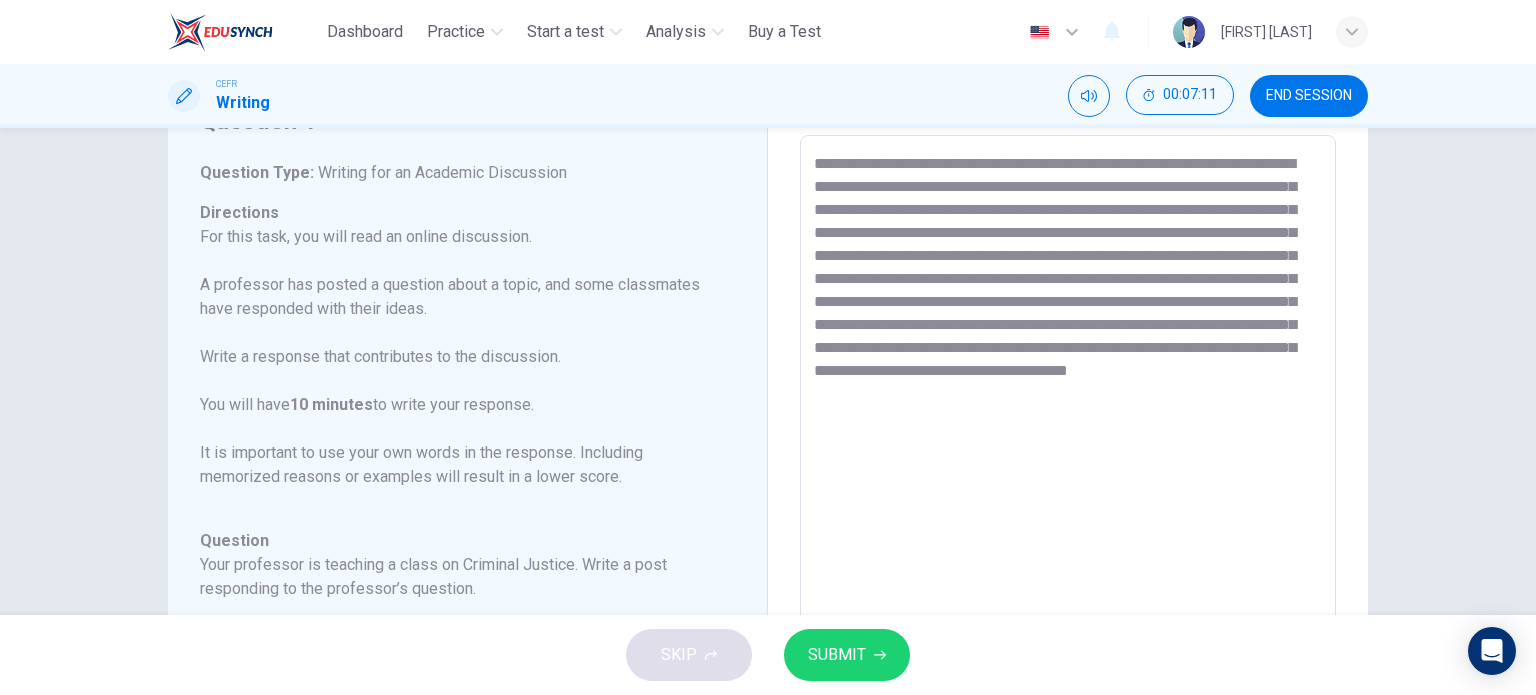 type on "**********" 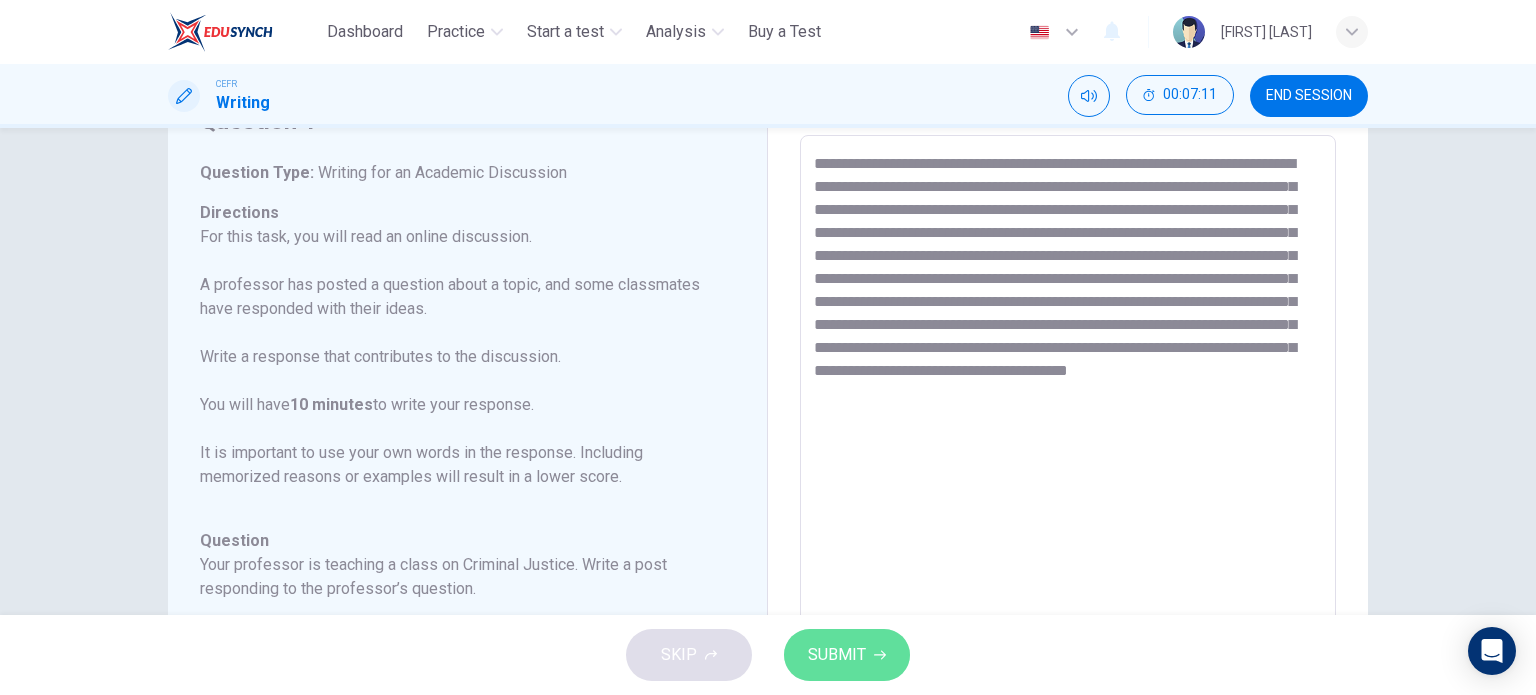 click on "SUBMIT" at bounding box center [837, 655] 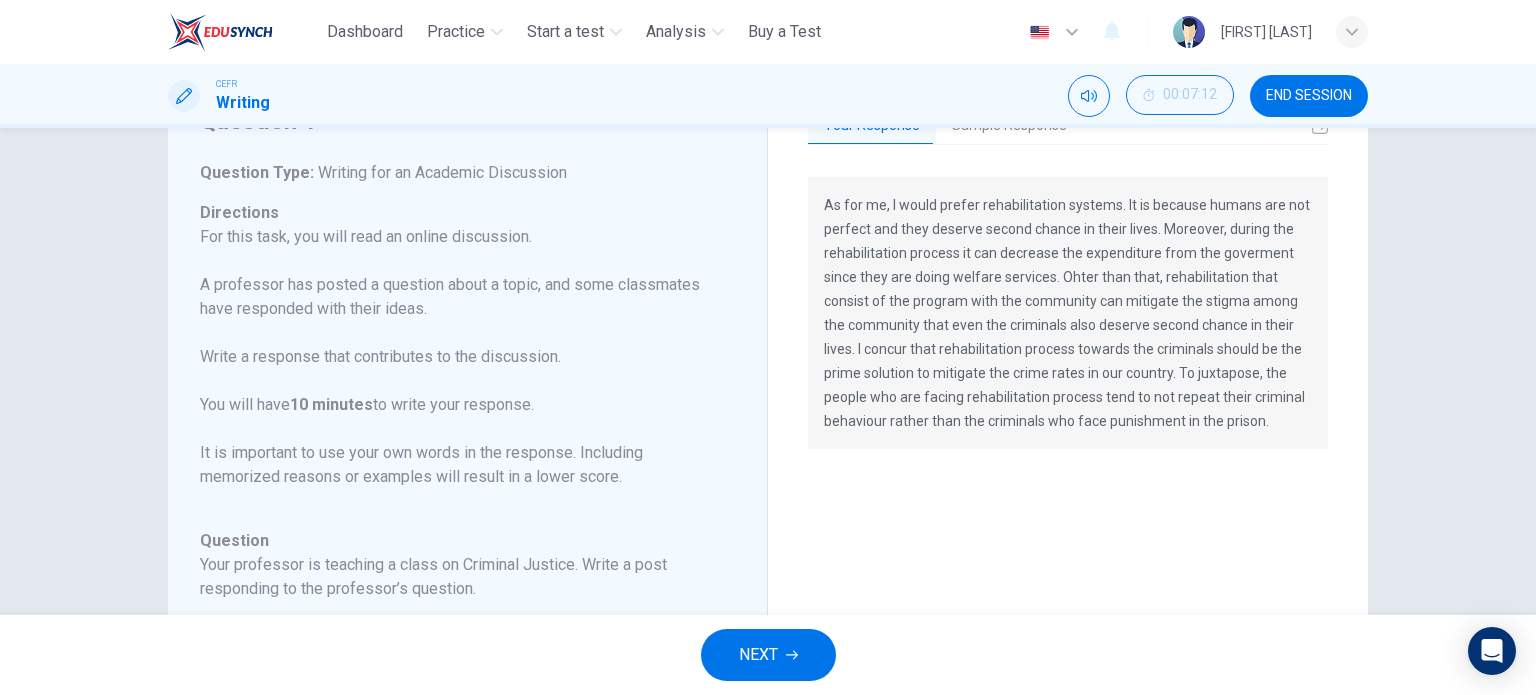 click on "As for me, I would prefer rehabilitation systems.  It is because humans are not perfect and they deserve second chance in their lives.  Moreover, during the rehabilitation process it can decrease the expenditure from the goverment since they are doing welfare services.  Ohter than that, rehabilitation that consist of the program with the community can mitigate the stigma among the community that even the criminals also deserve second chance in their lives.  I concur that rehabilitation process towards the criminals should be the prime solution to mitigate the crime rates in our country.  To juxtapose, the people who are facing rehabilitation process tend to not repeat their criminal behaviour rather than the criminals who face punishment in the prison." at bounding box center (1068, 313) 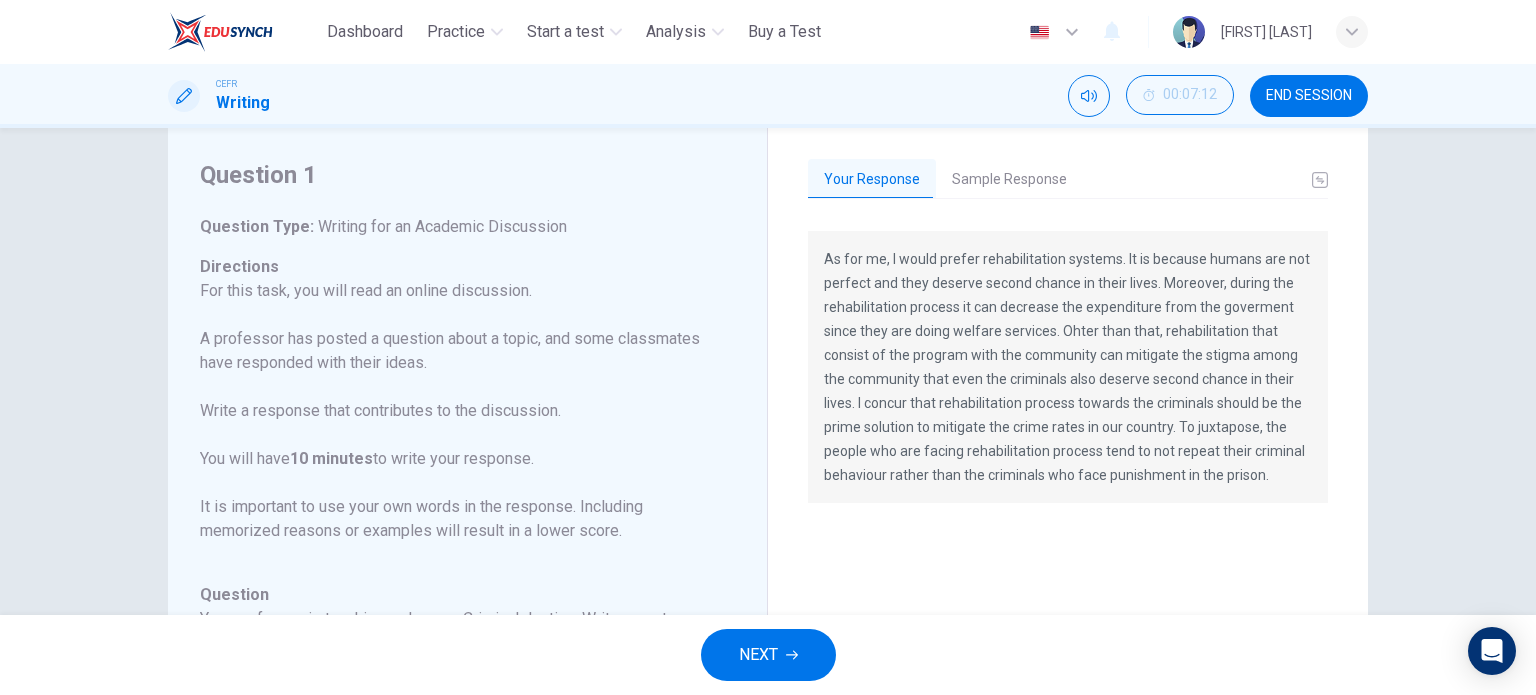 scroll, scrollTop: 3, scrollLeft: 0, axis: vertical 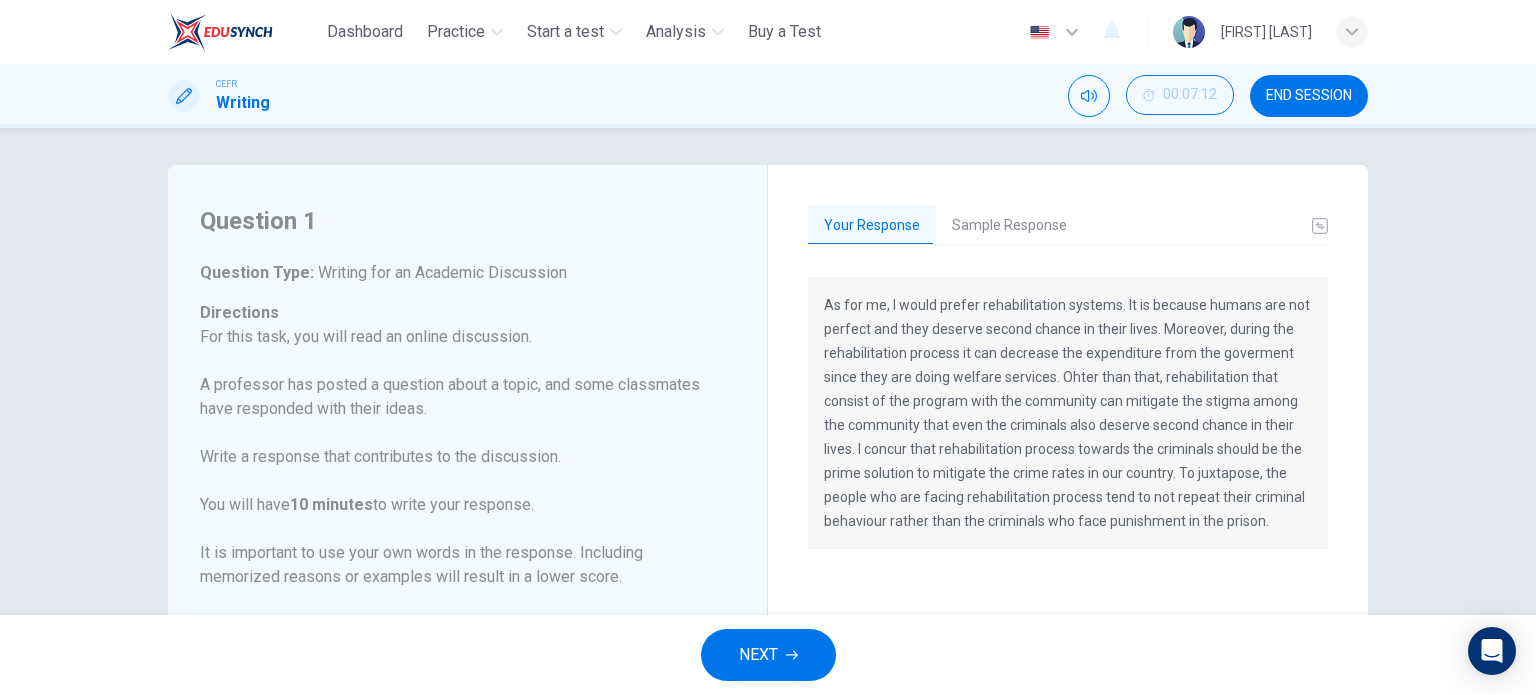 click on "Sample Response" at bounding box center [1009, 226] 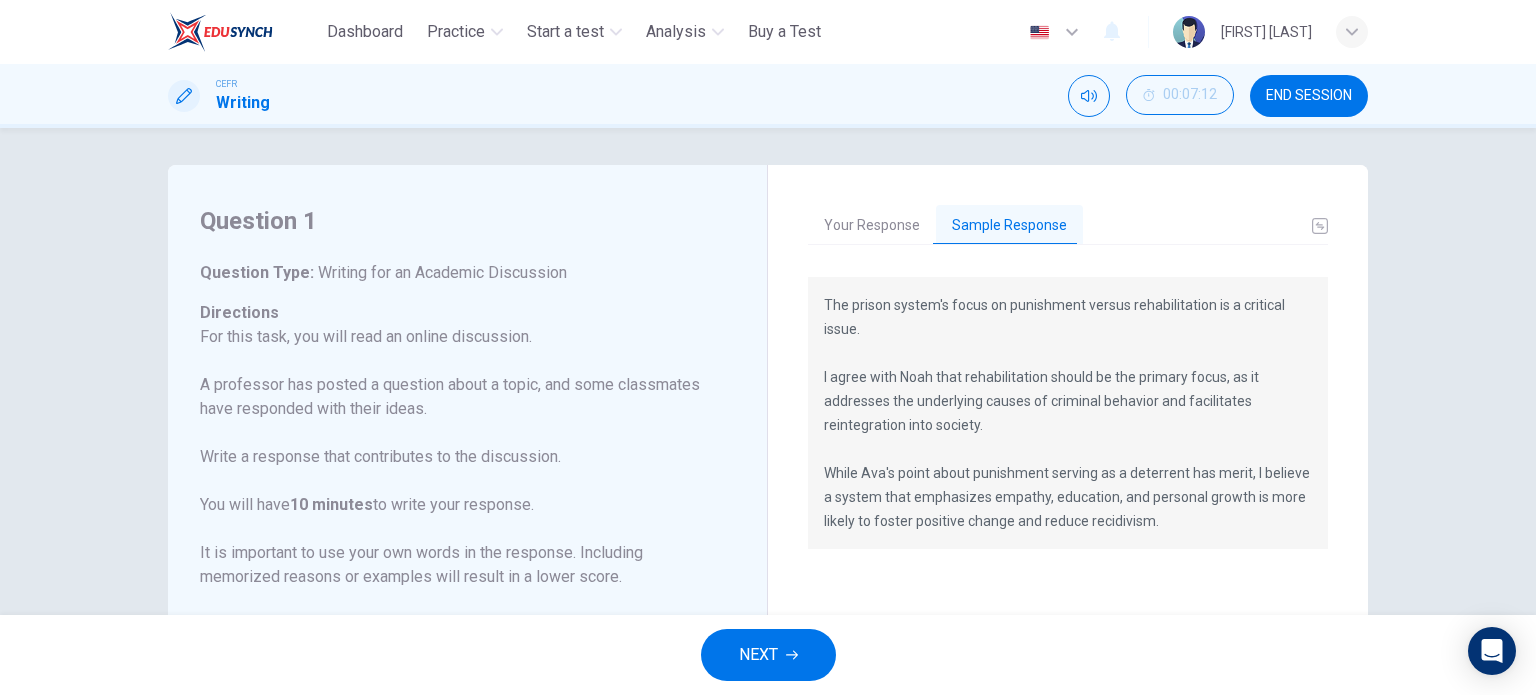 click on "Your Response" at bounding box center (872, 226) 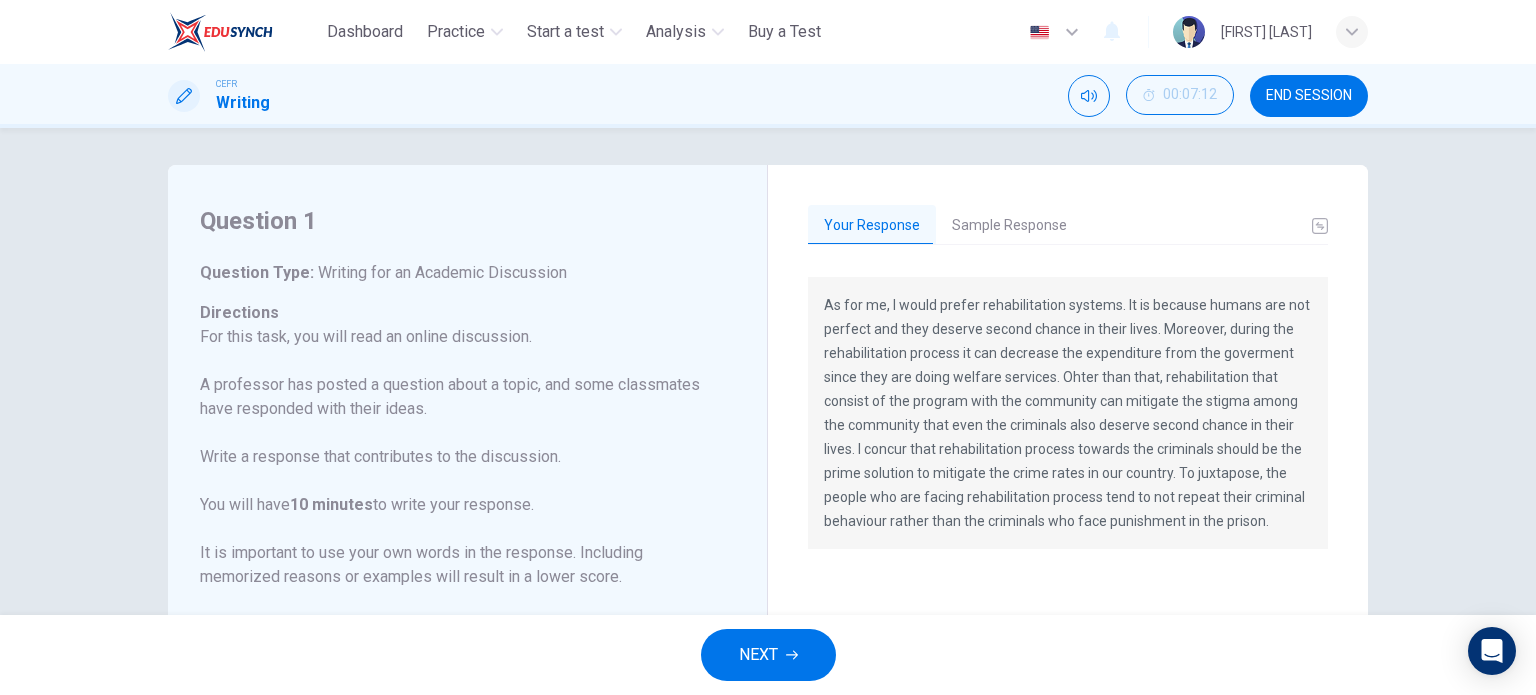 drag, startPoint x: 1256, startPoint y: 519, endPoint x: 1149, endPoint y: 517, distance: 107.01869 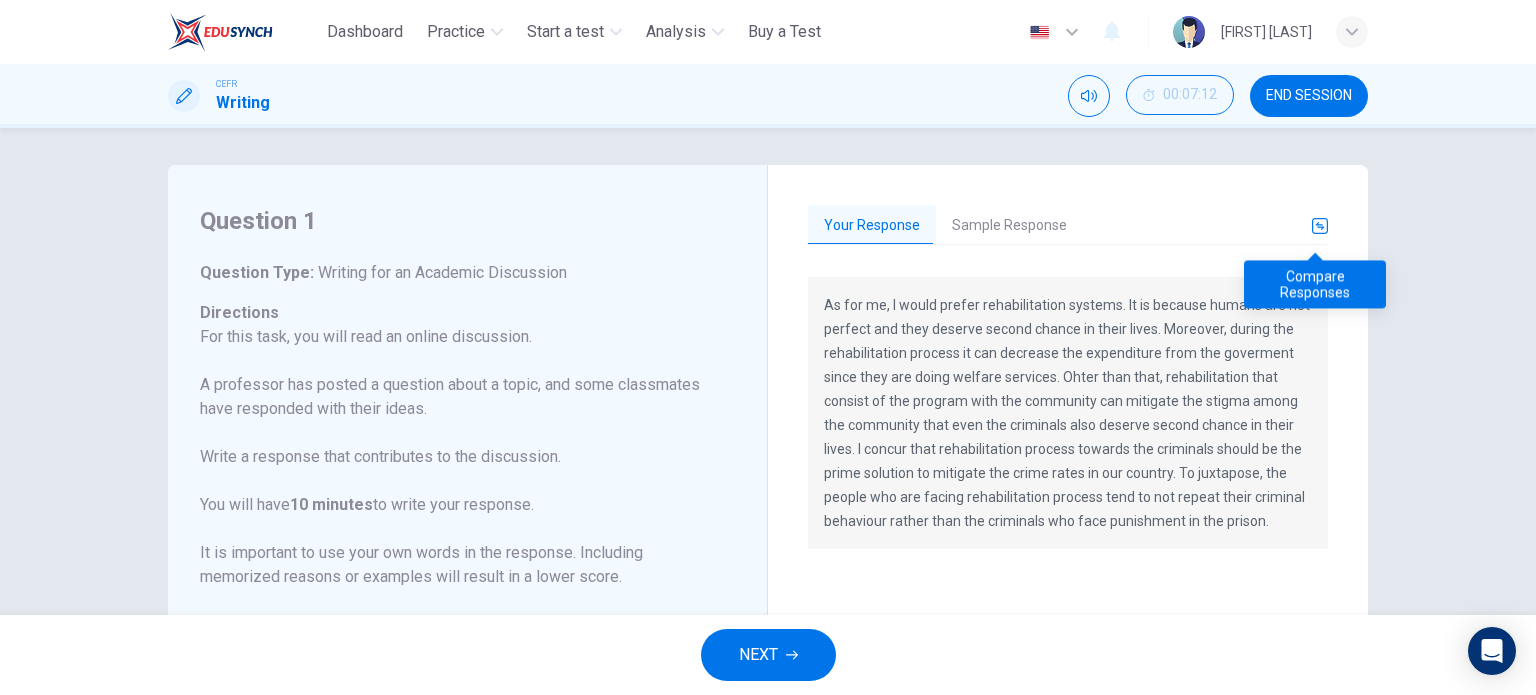 click at bounding box center (1320, 226) 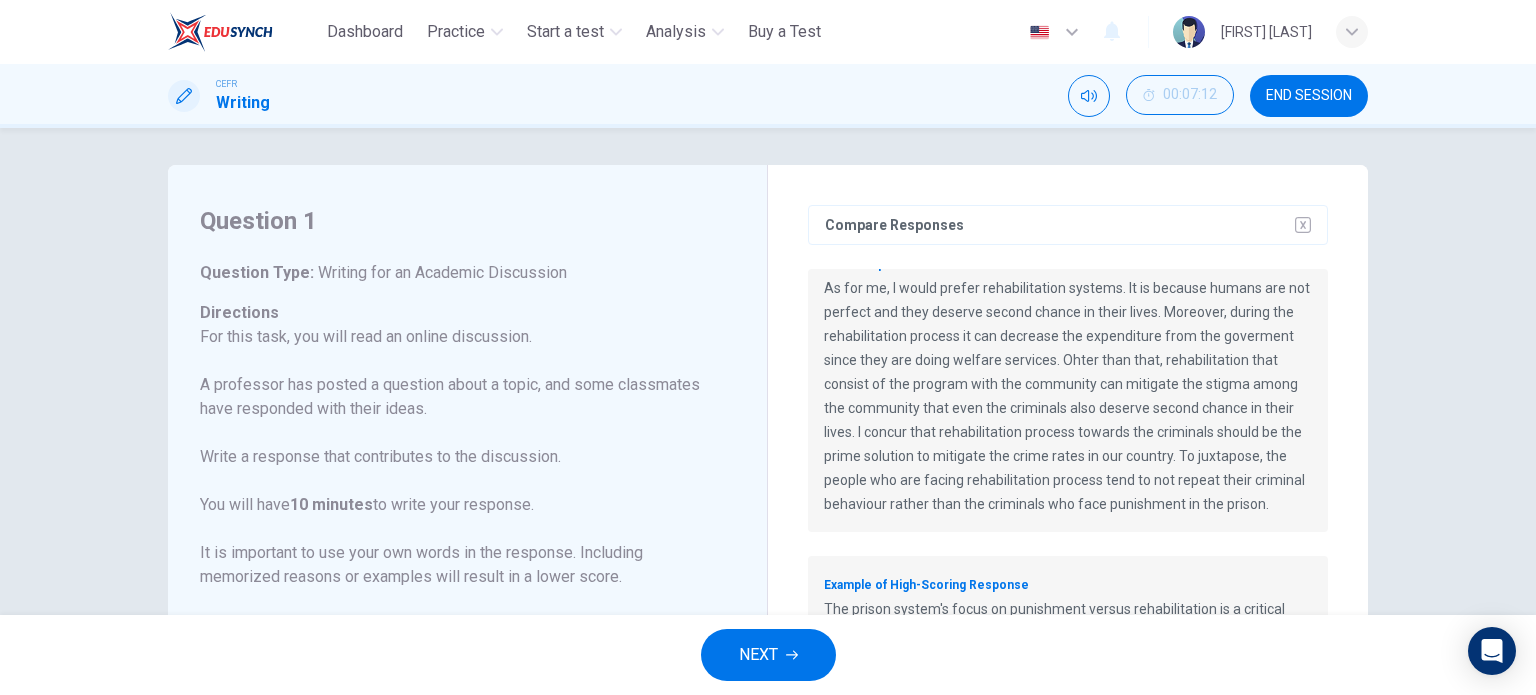 scroll, scrollTop: 58, scrollLeft: 0, axis: vertical 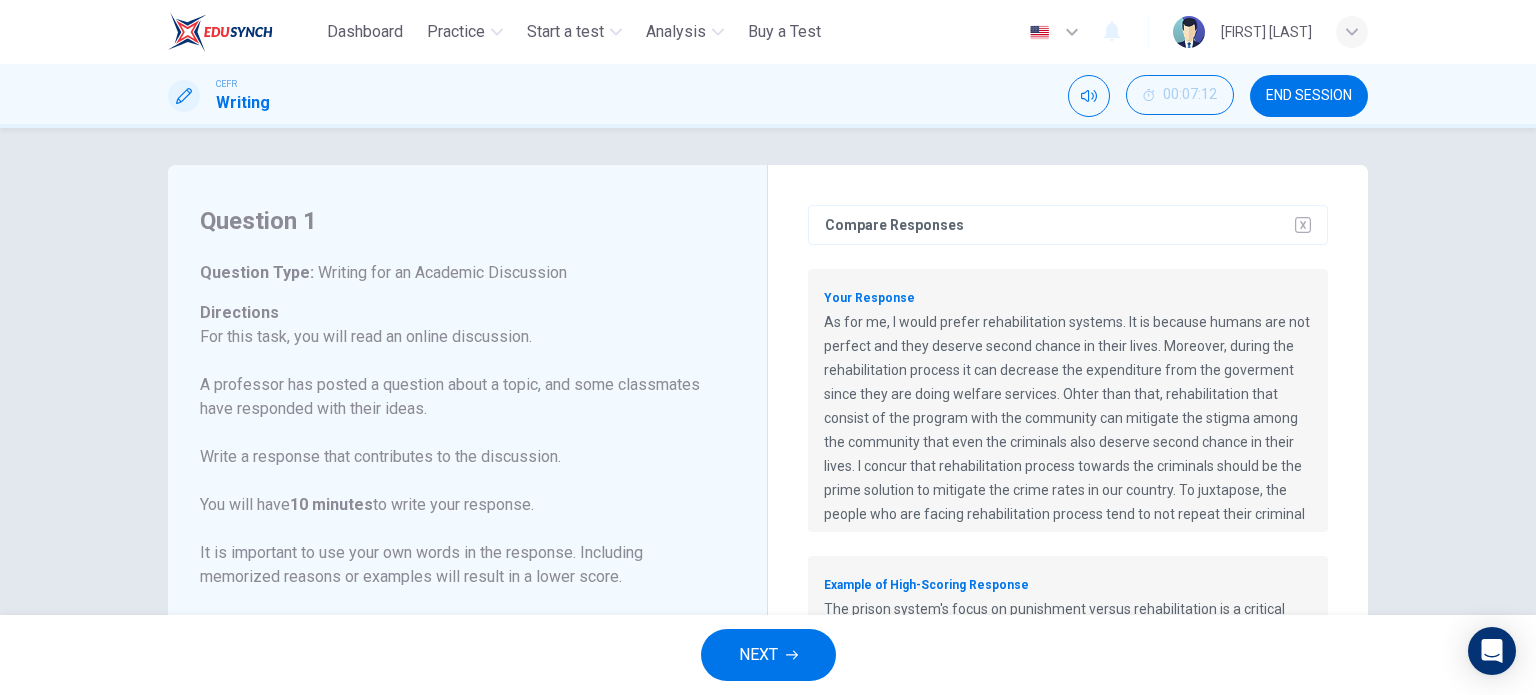 drag, startPoint x: 824, startPoint y: 318, endPoint x: 1125, endPoint y: 515, distance: 359.73602 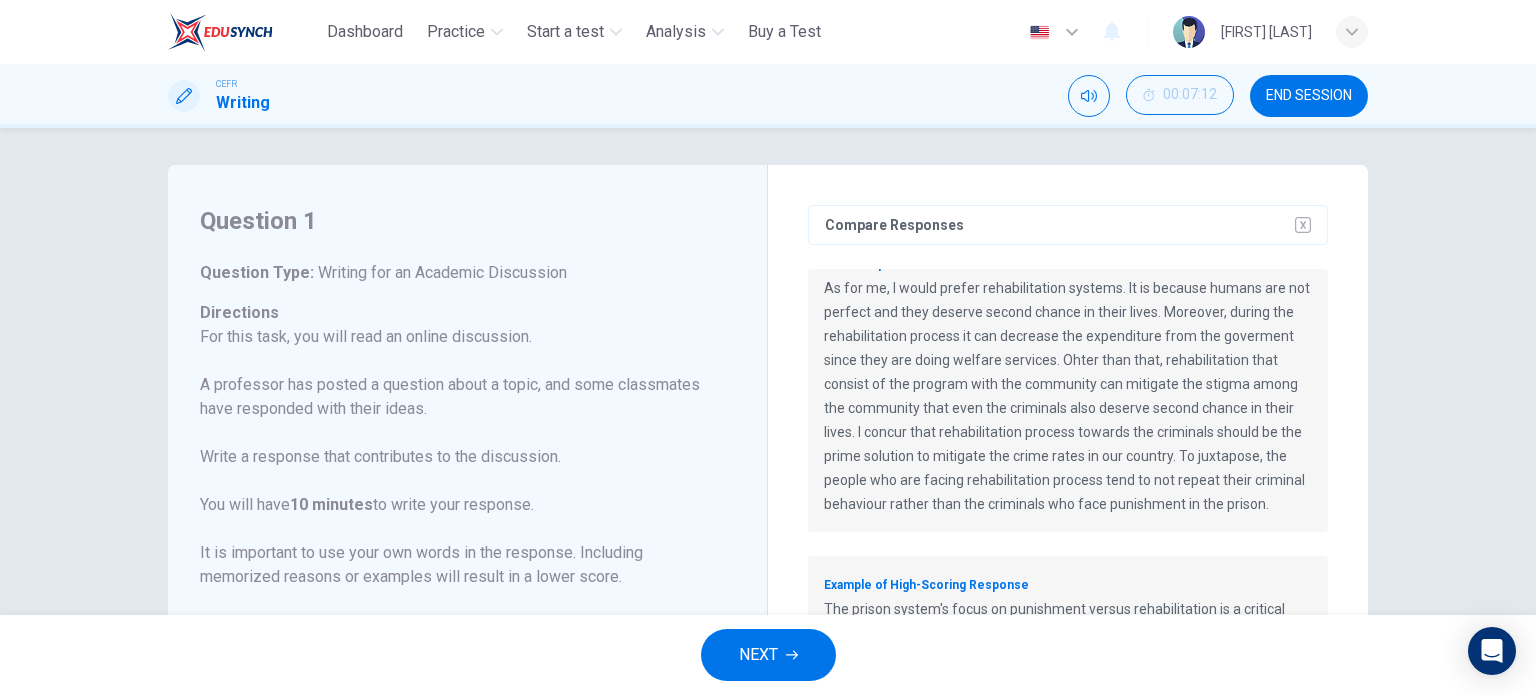 scroll, scrollTop: 0, scrollLeft: 0, axis: both 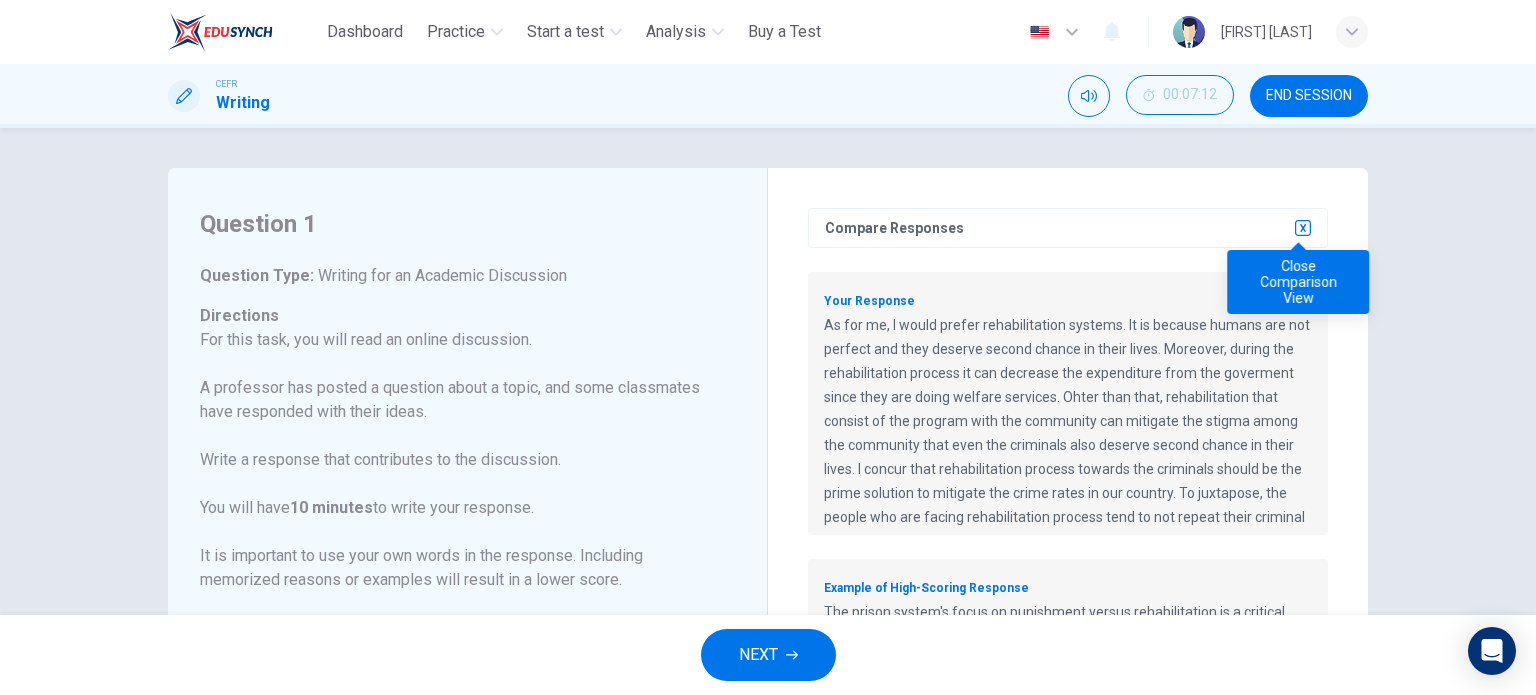 click at bounding box center [1303, 228] 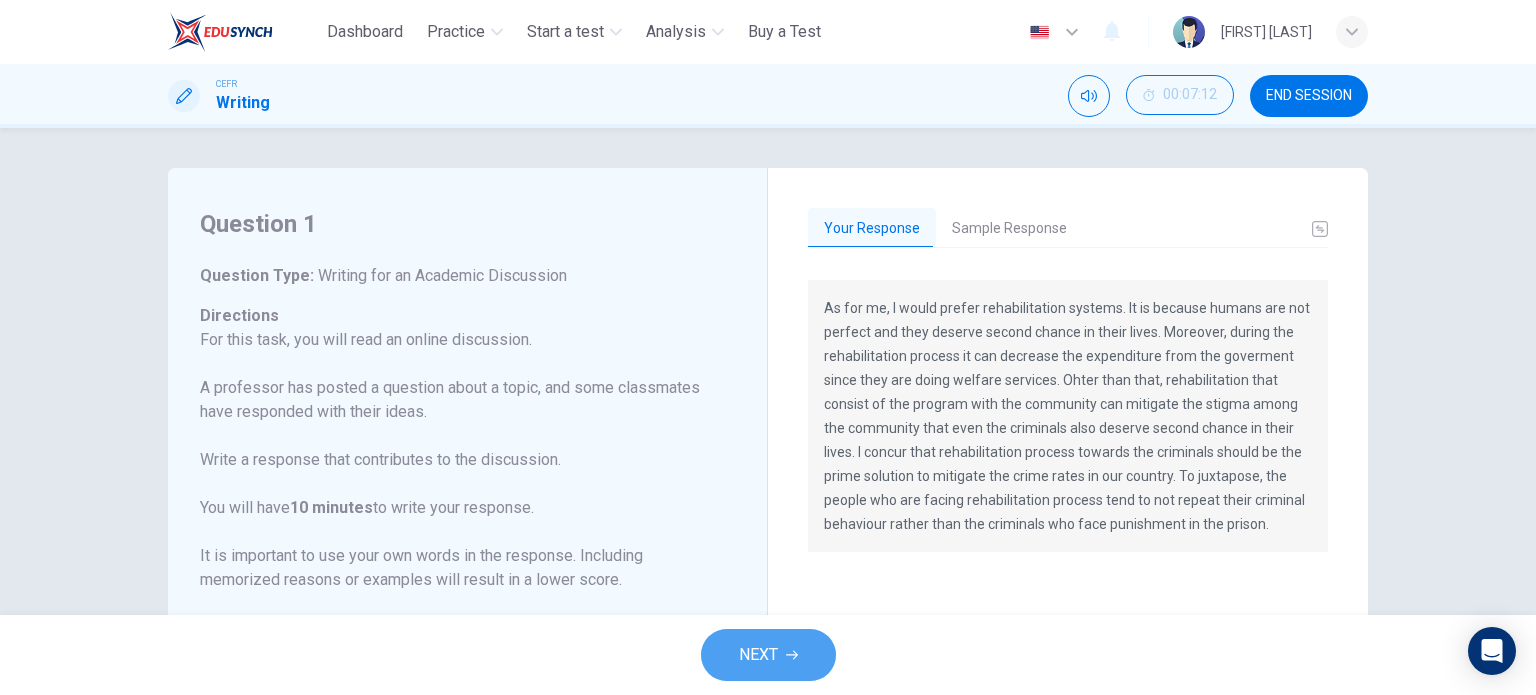 click on "NEXT" at bounding box center [768, 655] 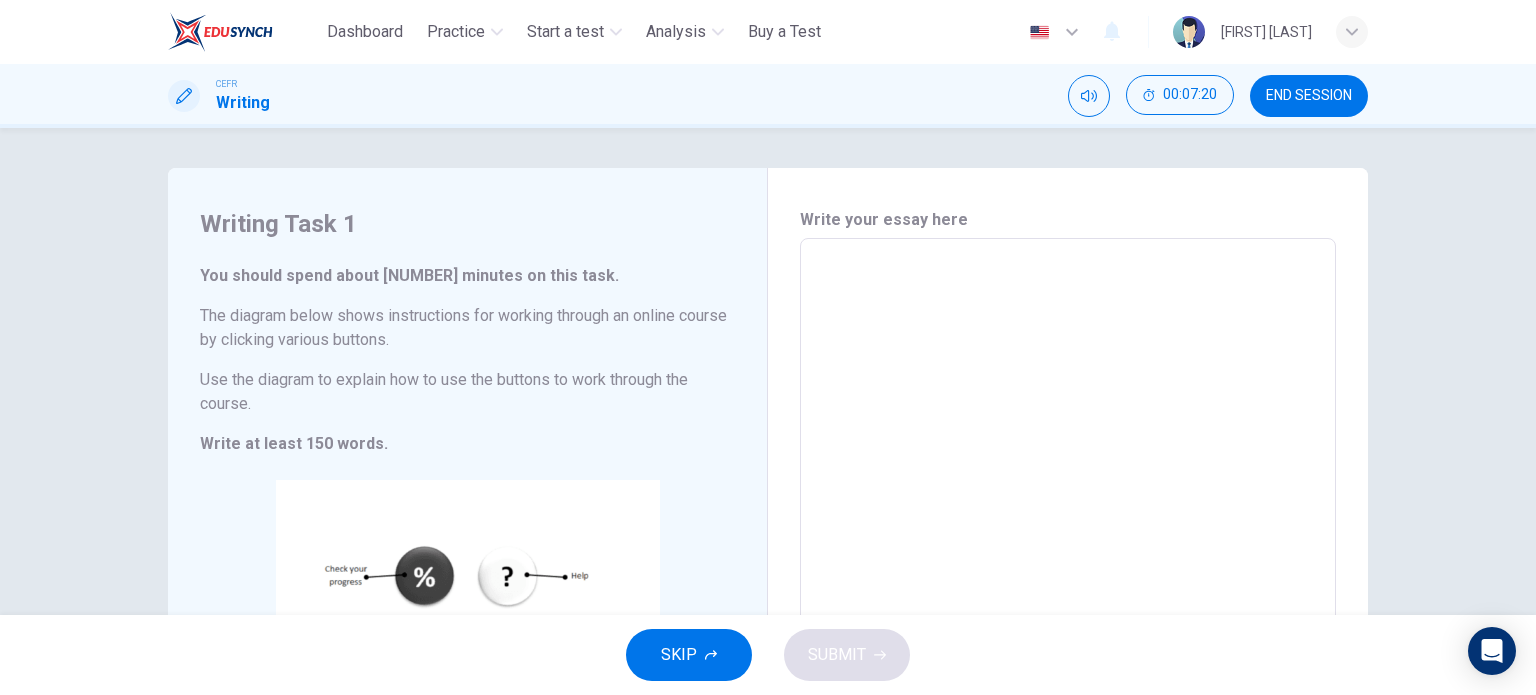 scroll, scrollTop: 325, scrollLeft: 0, axis: vertical 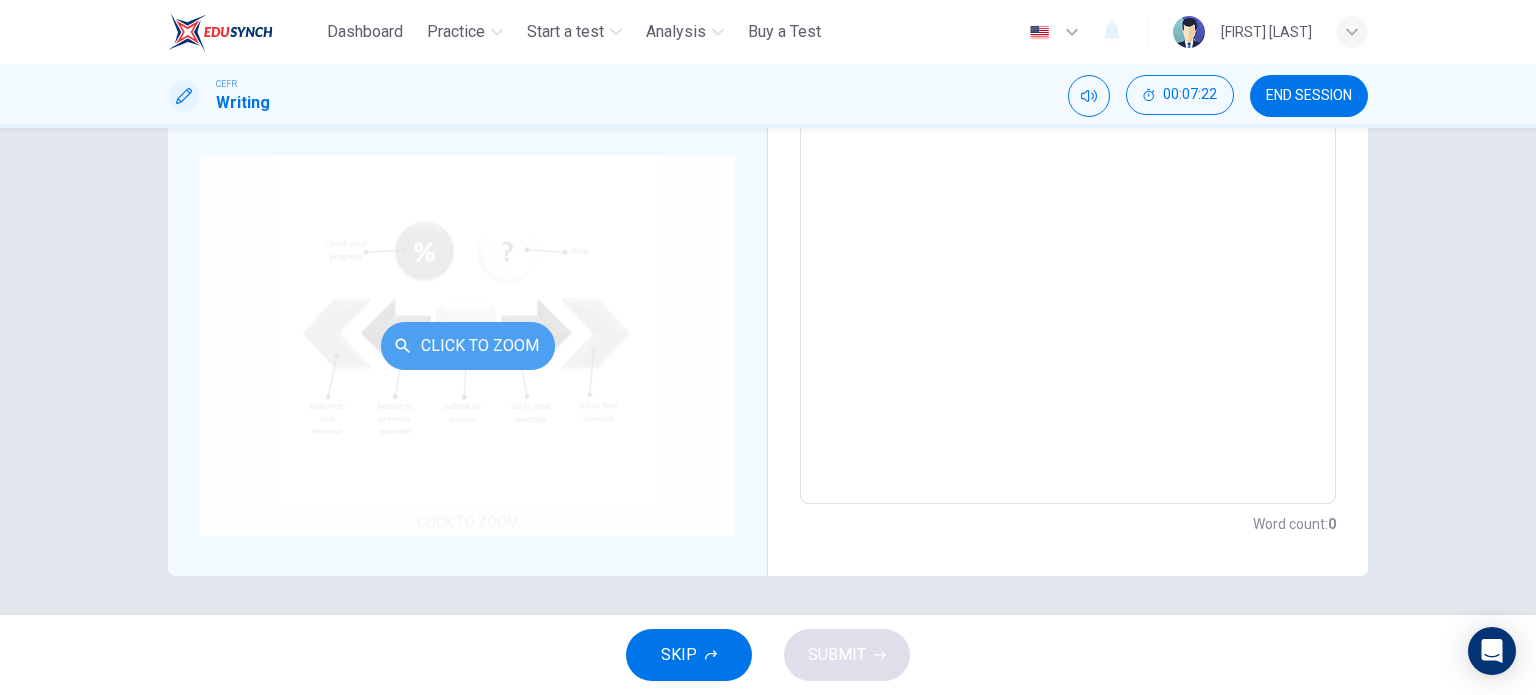 click on "Click to Zoom" at bounding box center (468, 346) 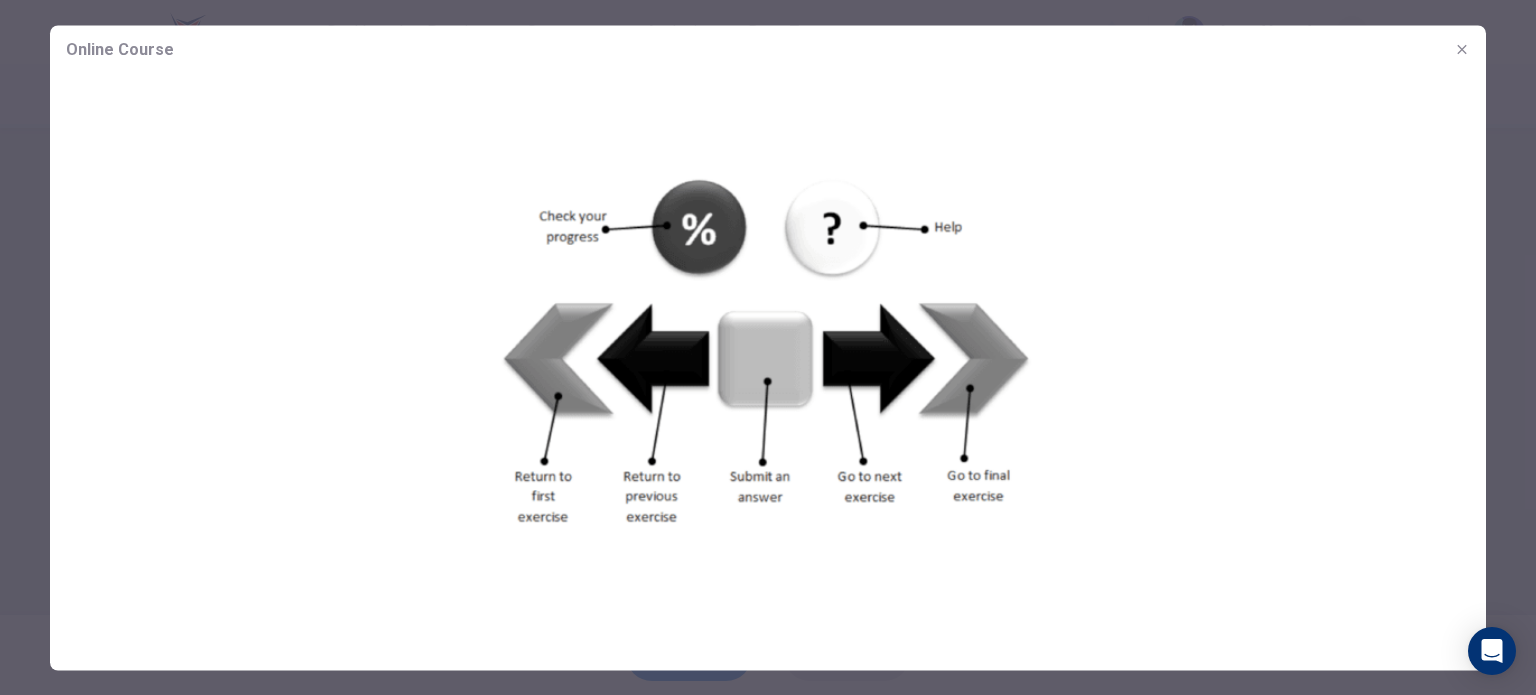 click at bounding box center (768, 353) 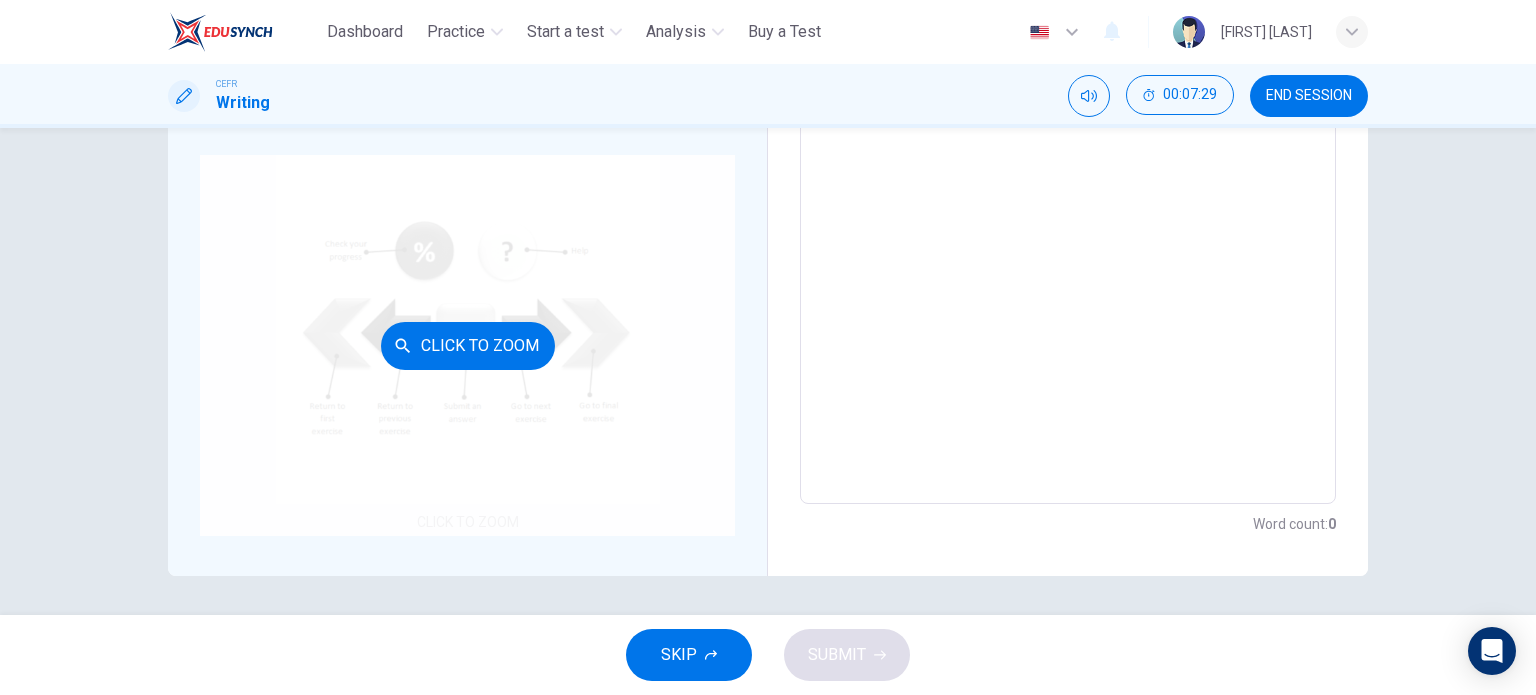 scroll, scrollTop: 225, scrollLeft: 0, axis: vertical 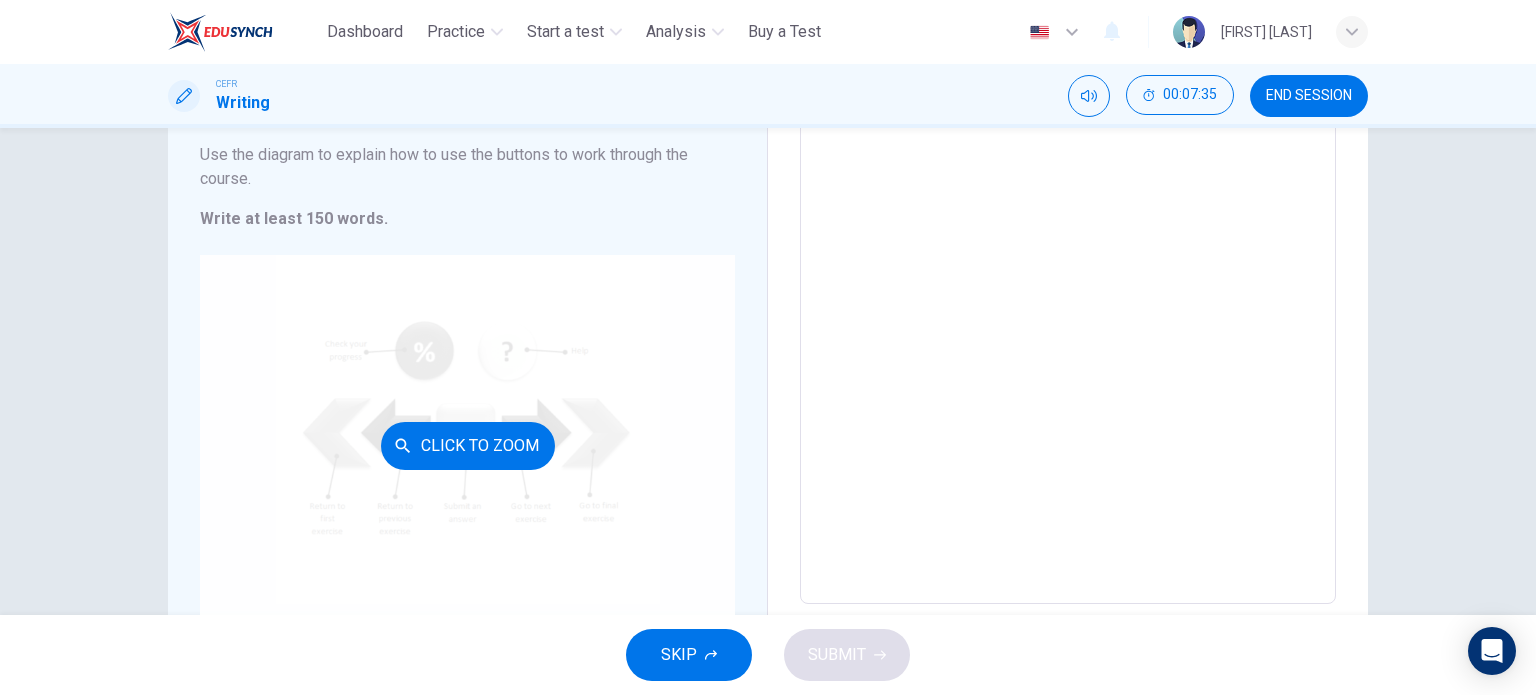 click on "Click to Zoom" at bounding box center (467, 445) 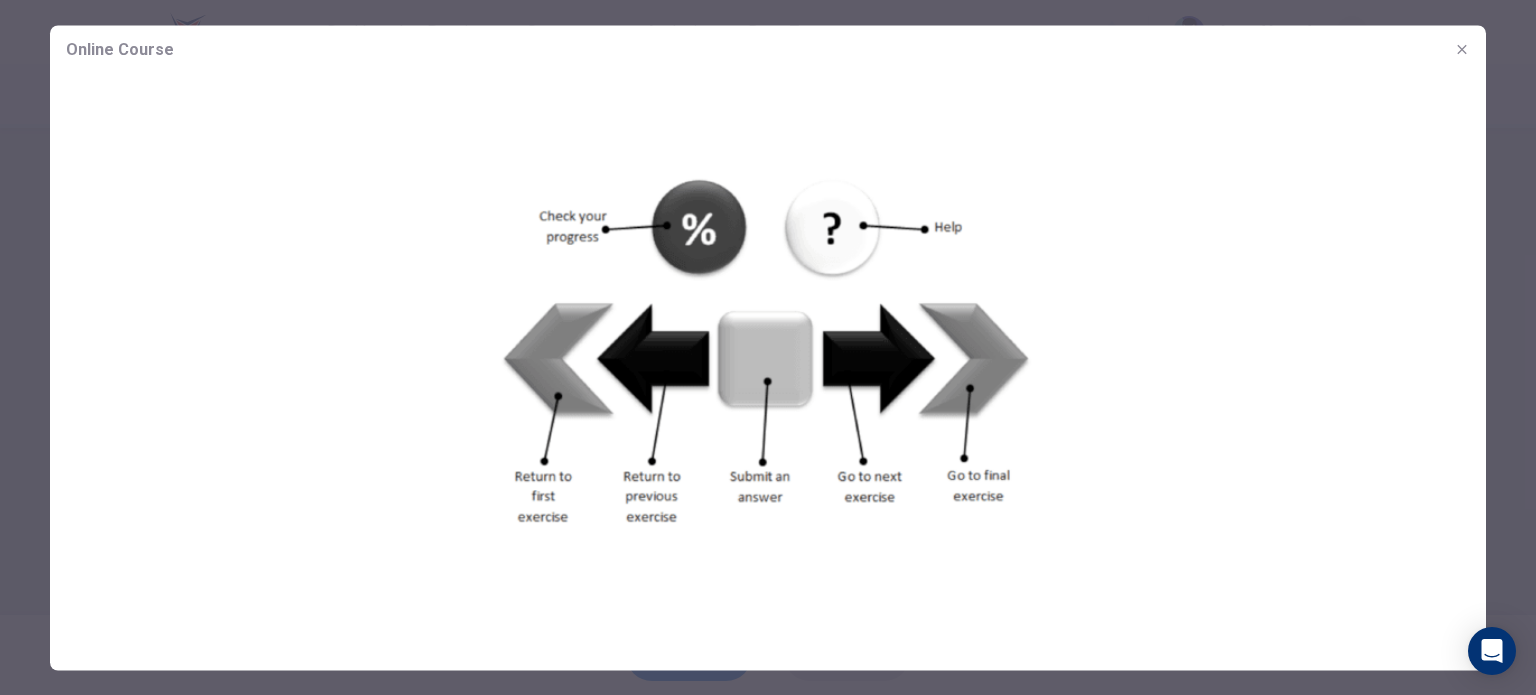 click at bounding box center [1462, 49] 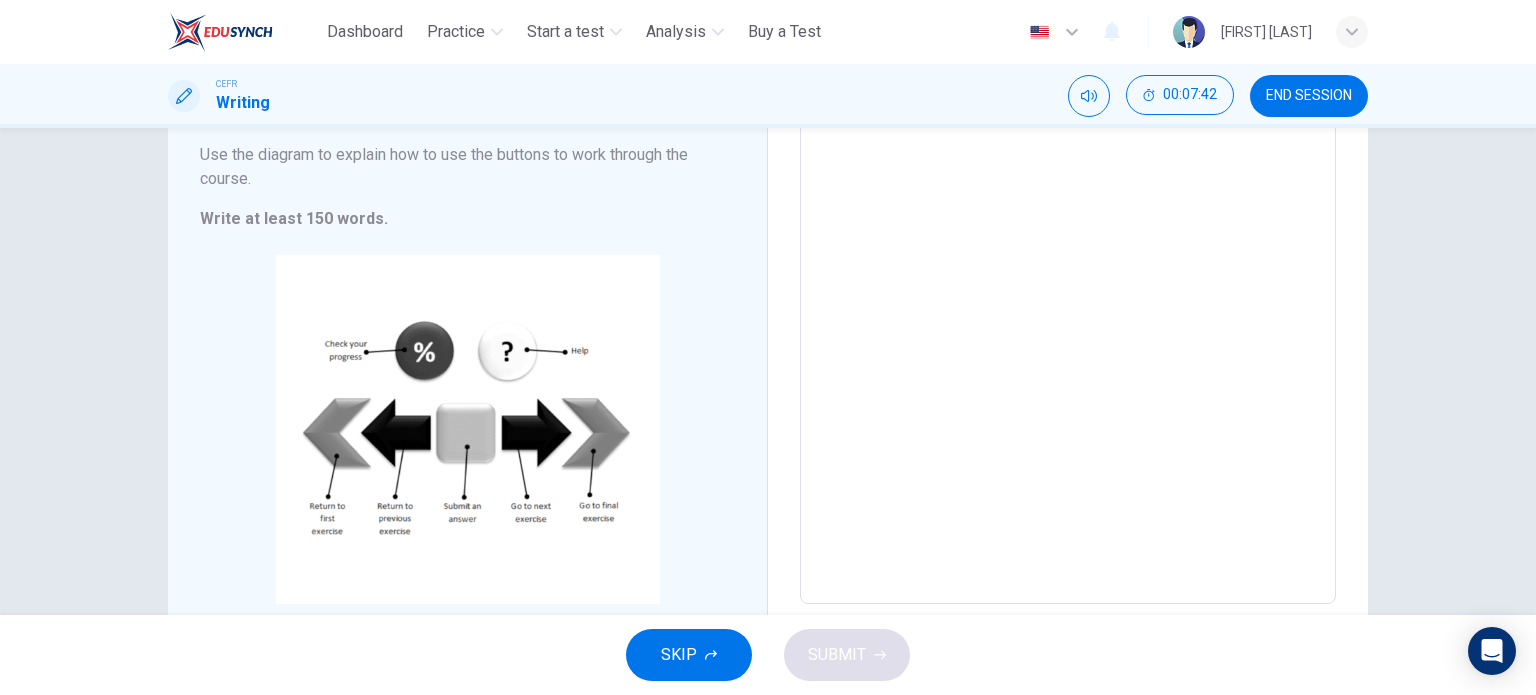 click at bounding box center [1068, 309] 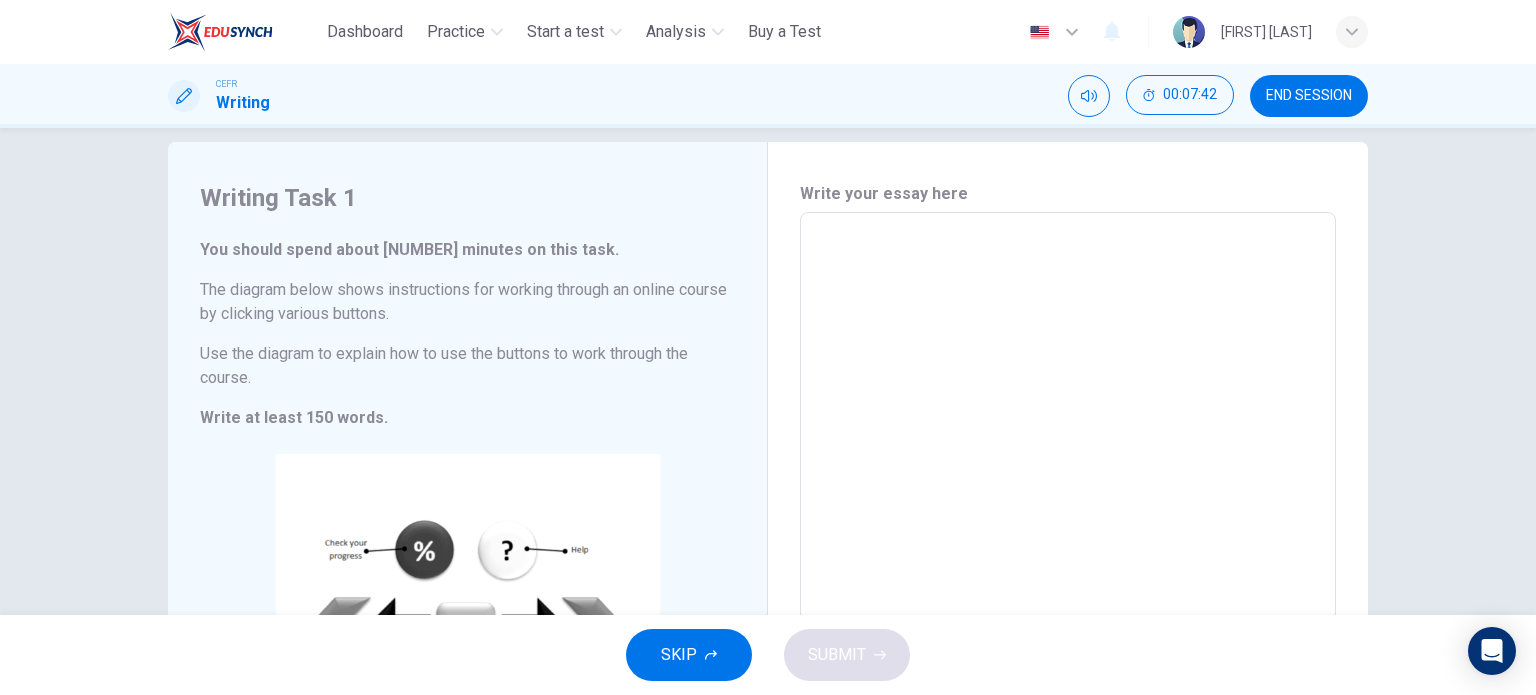 scroll, scrollTop: 0, scrollLeft: 0, axis: both 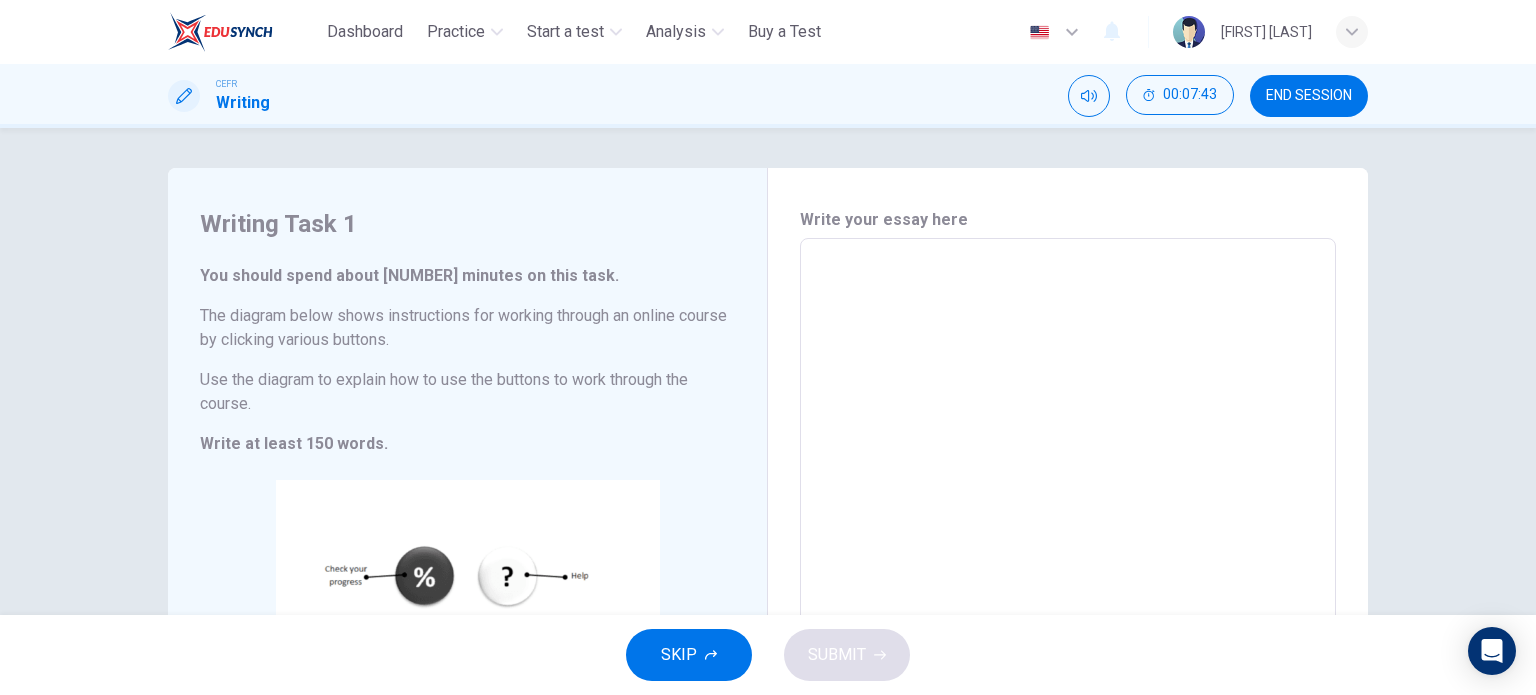 click at bounding box center [1068, 534] 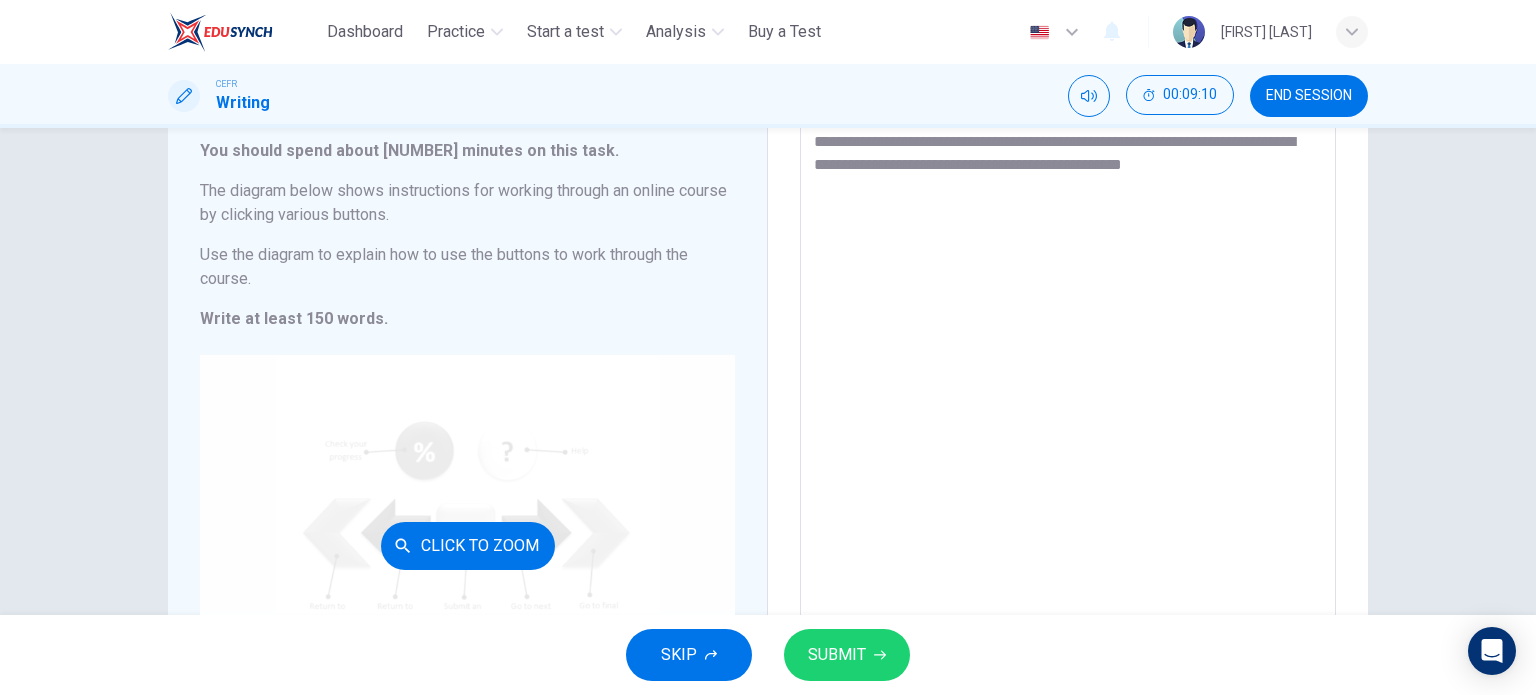scroll, scrollTop: 225, scrollLeft: 0, axis: vertical 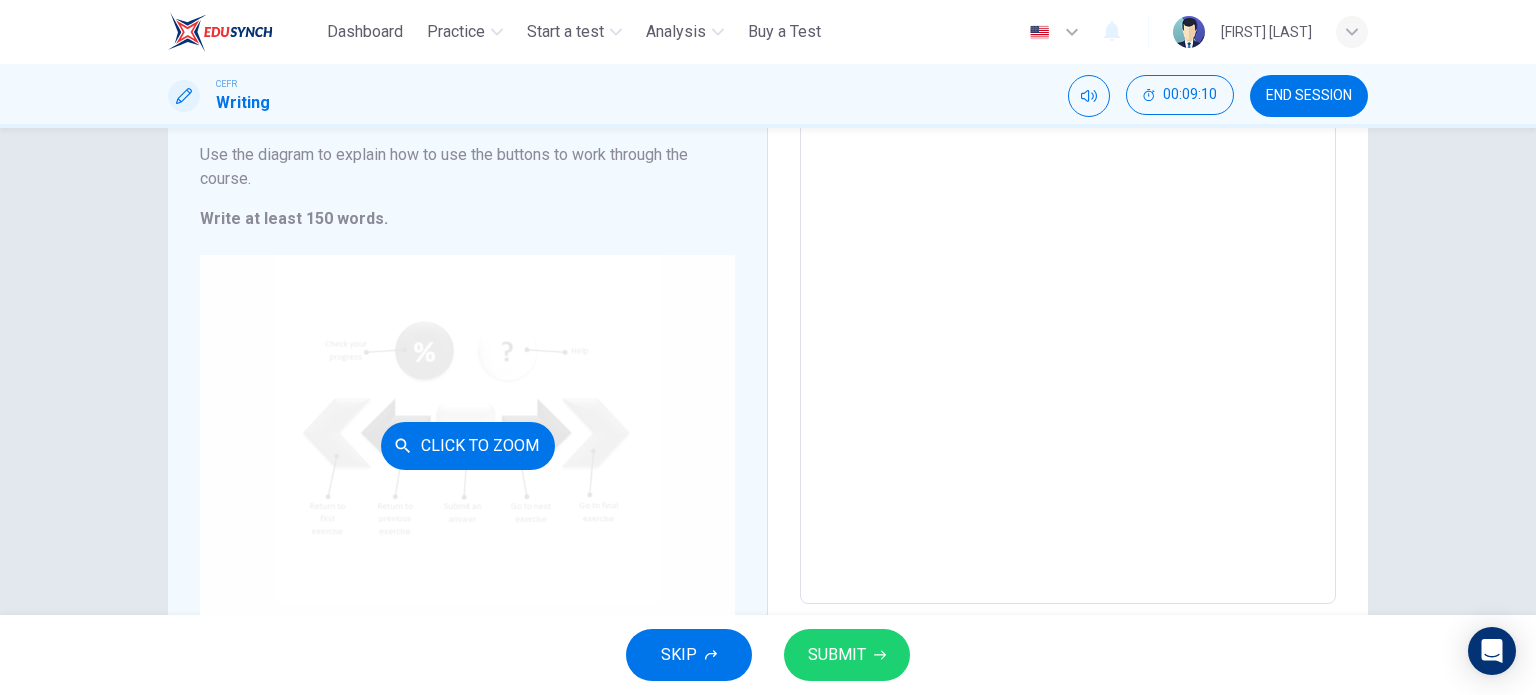 click on "Click to Zoom" at bounding box center [468, 446] 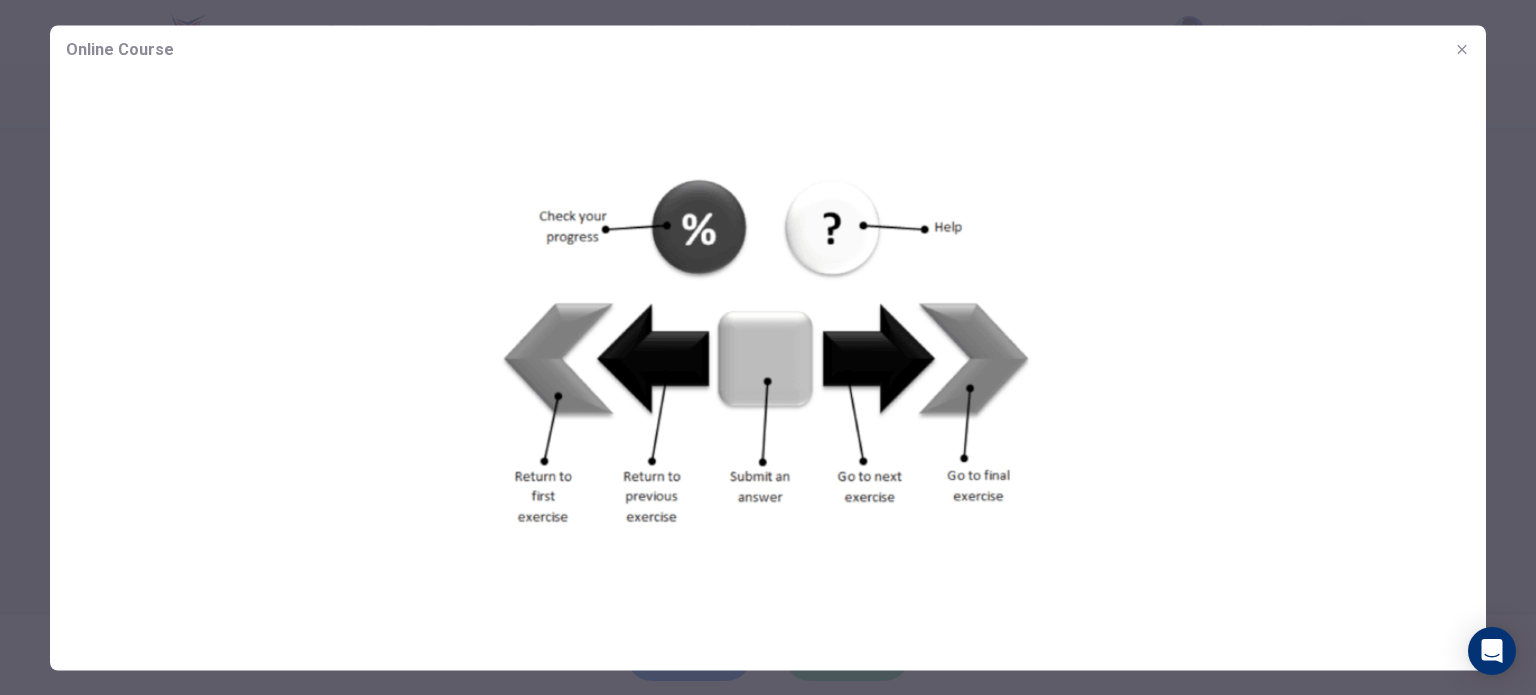 click at bounding box center (1462, 49) 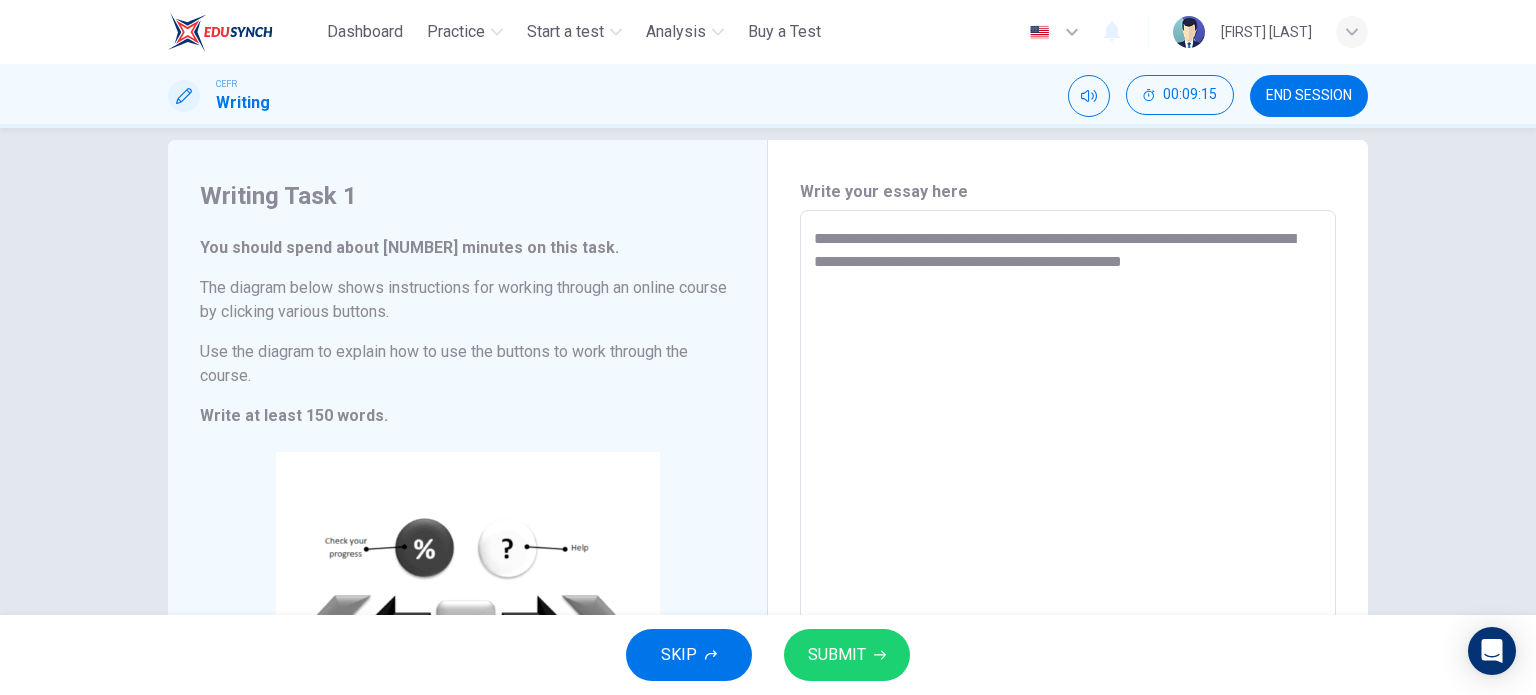 scroll, scrollTop: 25, scrollLeft: 0, axis: vertical 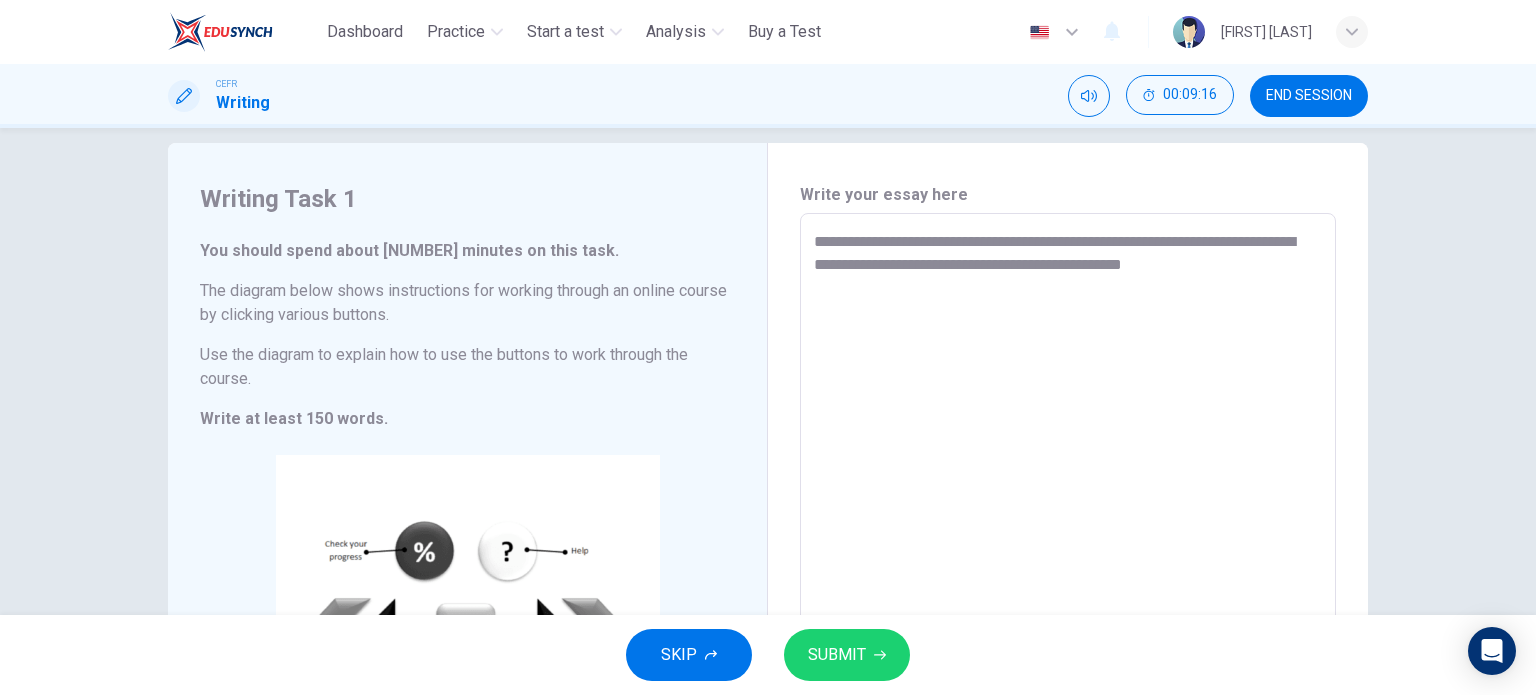 click on "**********" at bounding box center (1068, 509) 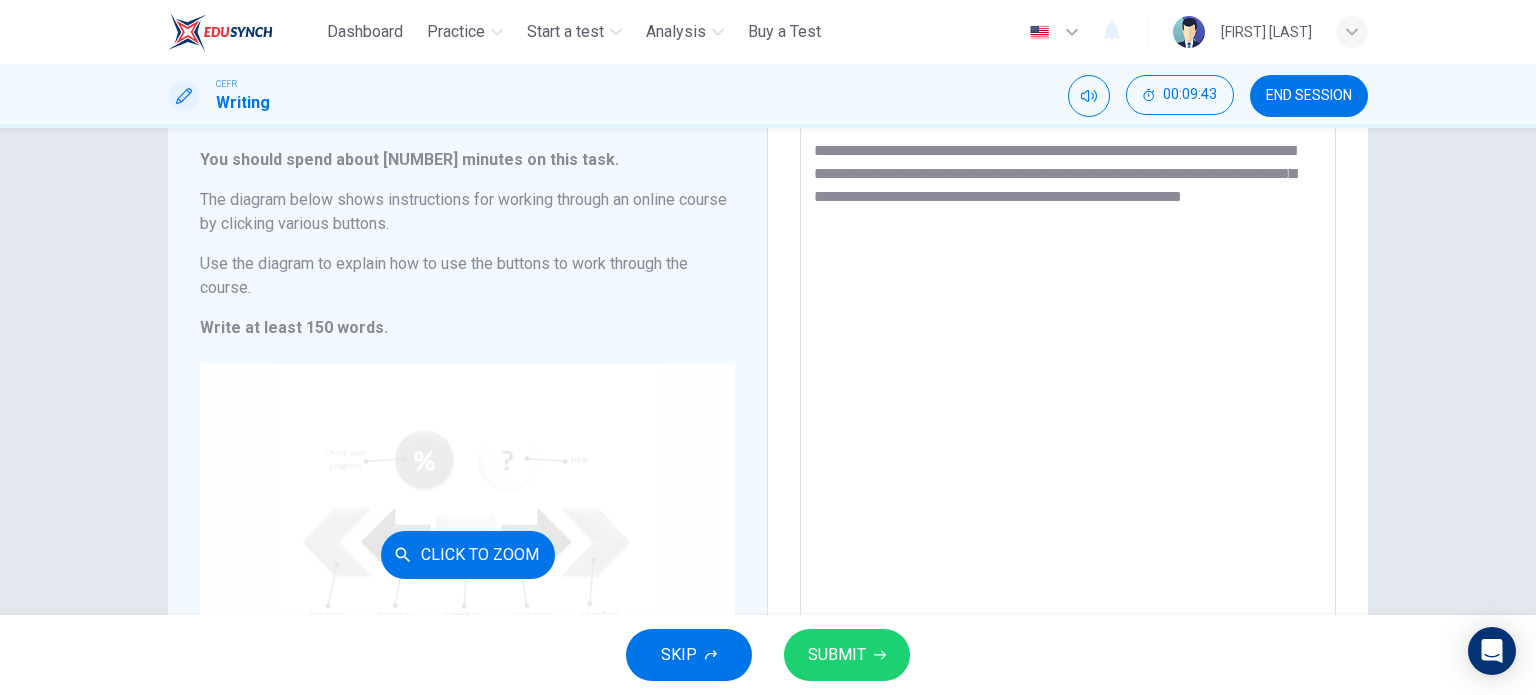 scroll, scrollTop: 125, scrollLeft: 0, axis: vertical 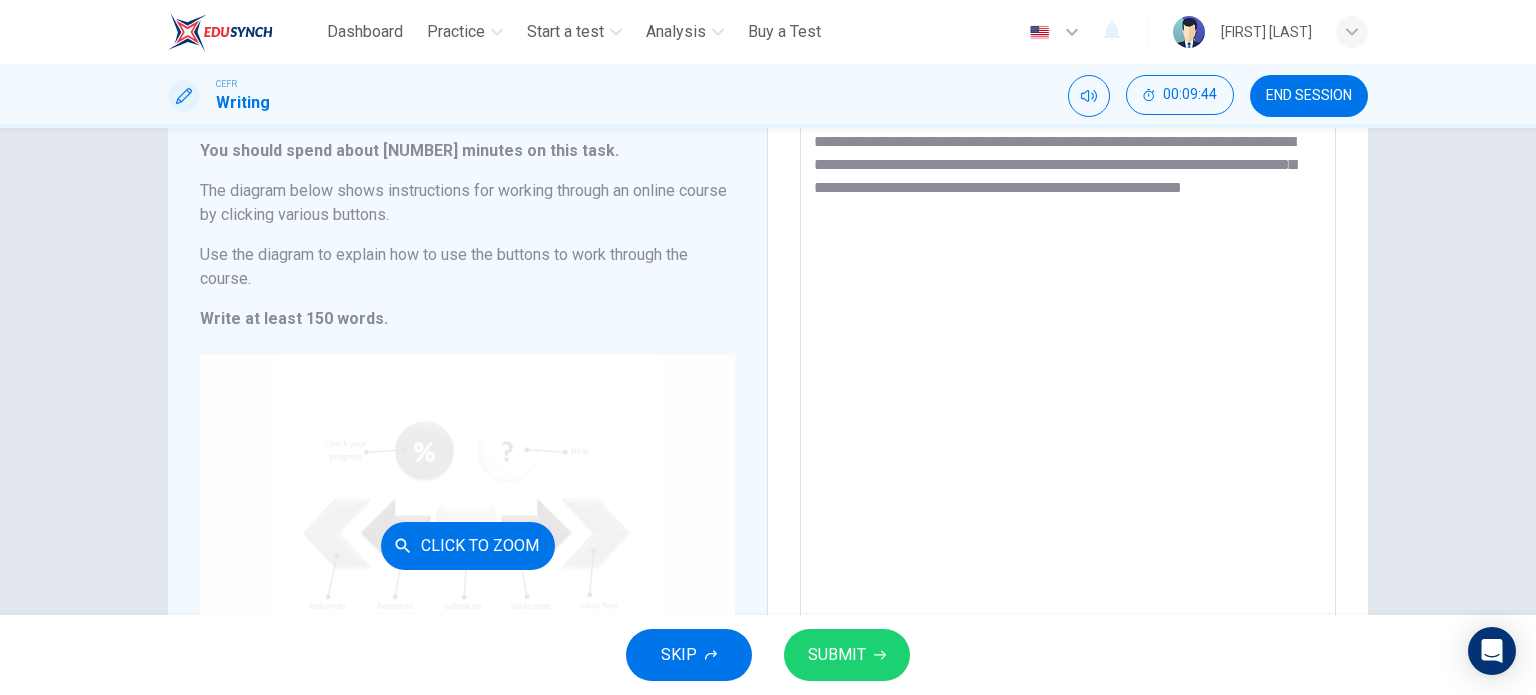 click on "Click to Zoom" at bounding box center [467, 545] 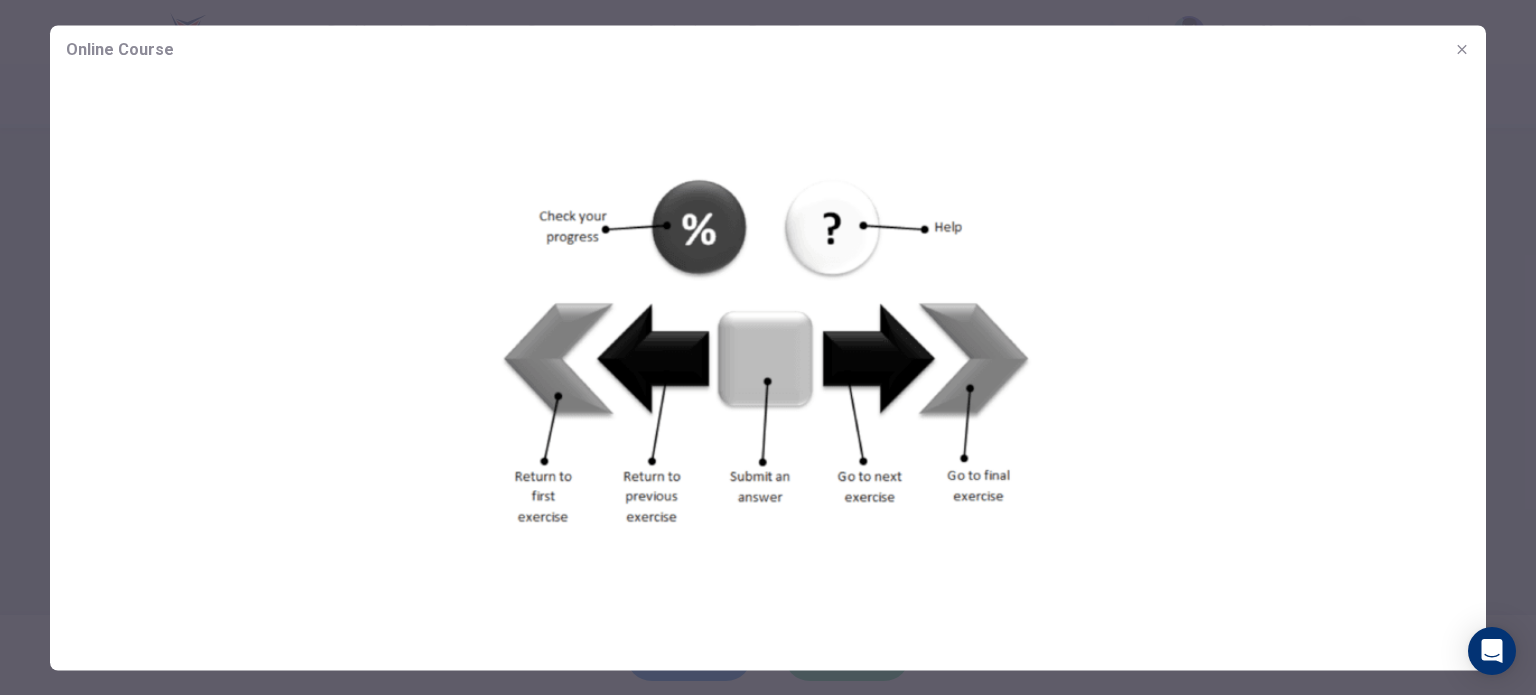 click at bounding box center [1462, 49] 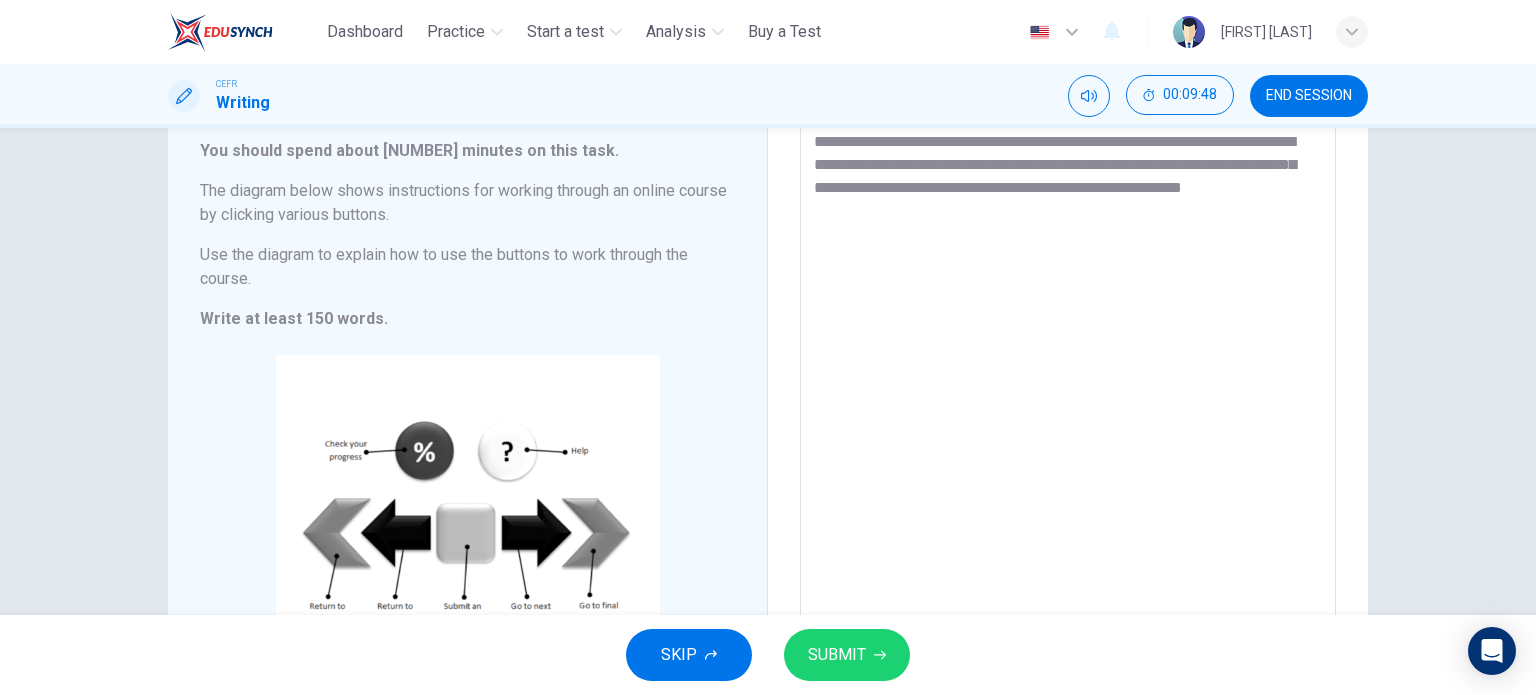 click on "**********" at bounding box center (1068, 409) 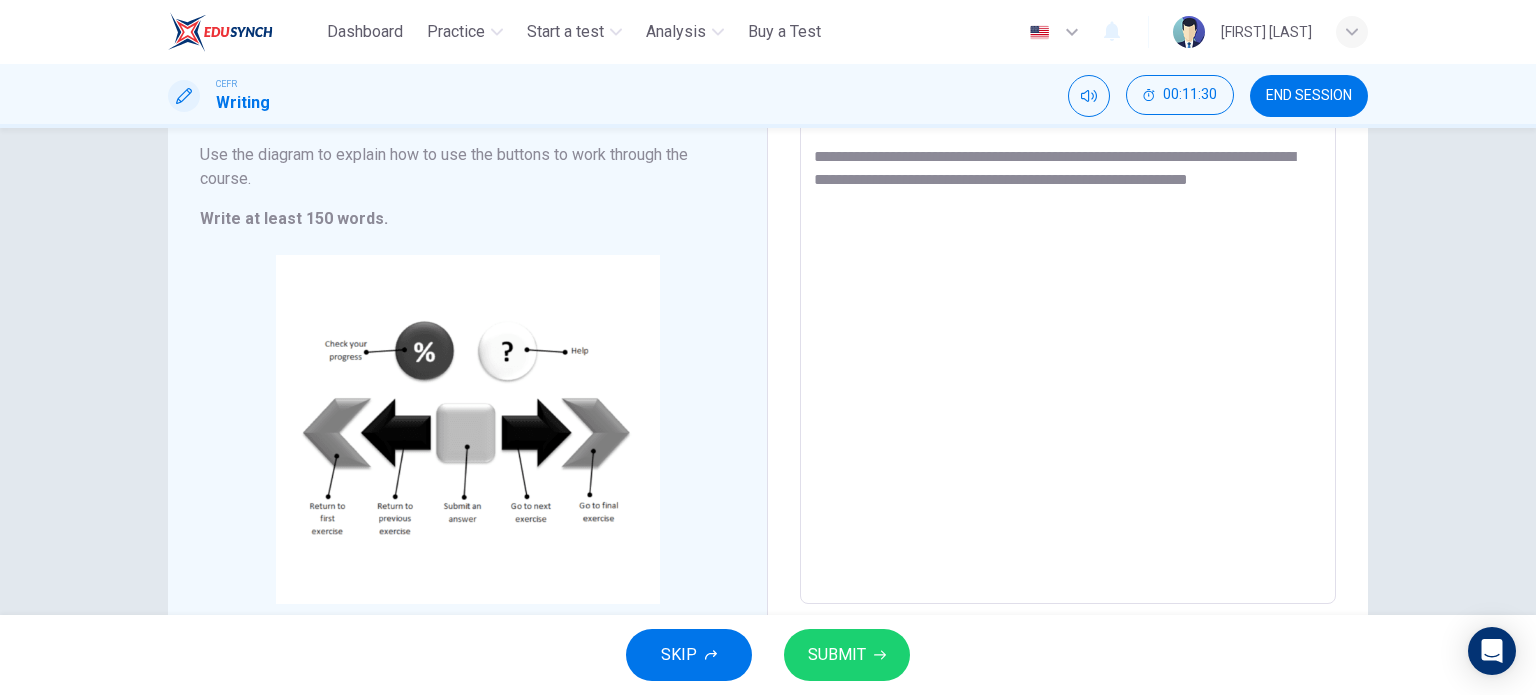 scroll, scrollTop: 125, scrollLeft: 0, axis: vertical 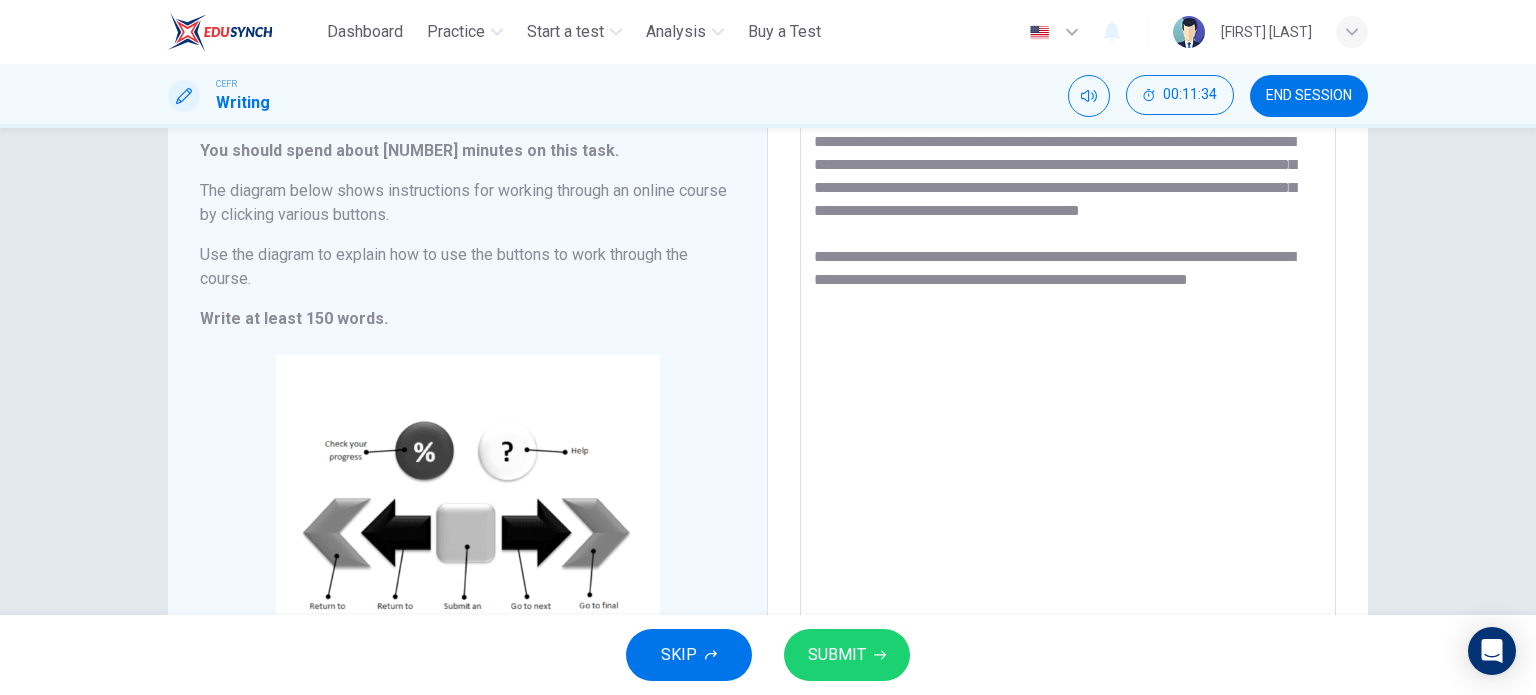 drag, startPoint x: 905, startPoint y: 336, endPoint x: 802, endPoint y: 330, distance: 103.17461 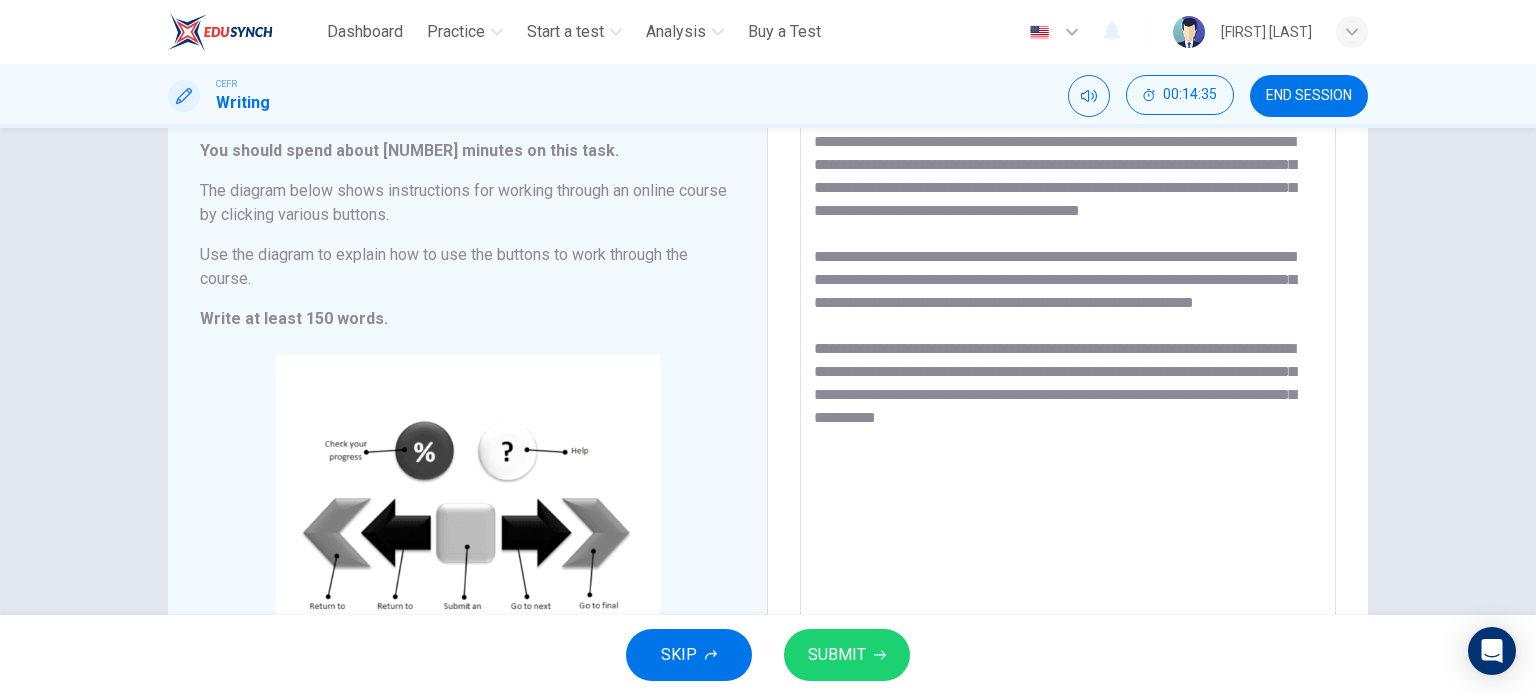 scroll, scrollTop: 25, scrollLeft: 0, axis: vertical 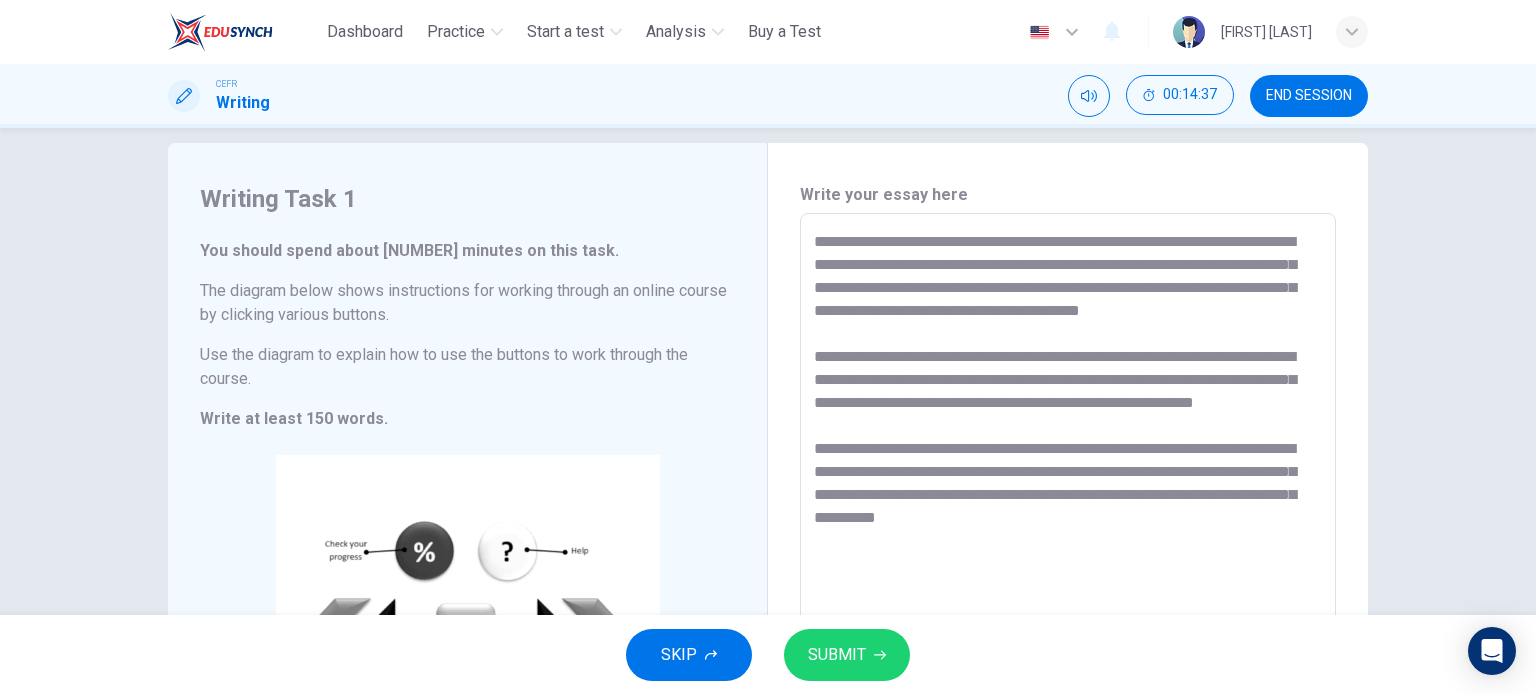 drag, startPoint x: 1168, startPoint y: 471, endPoint x: 797, endPoint y: 251, distance: 431.3247 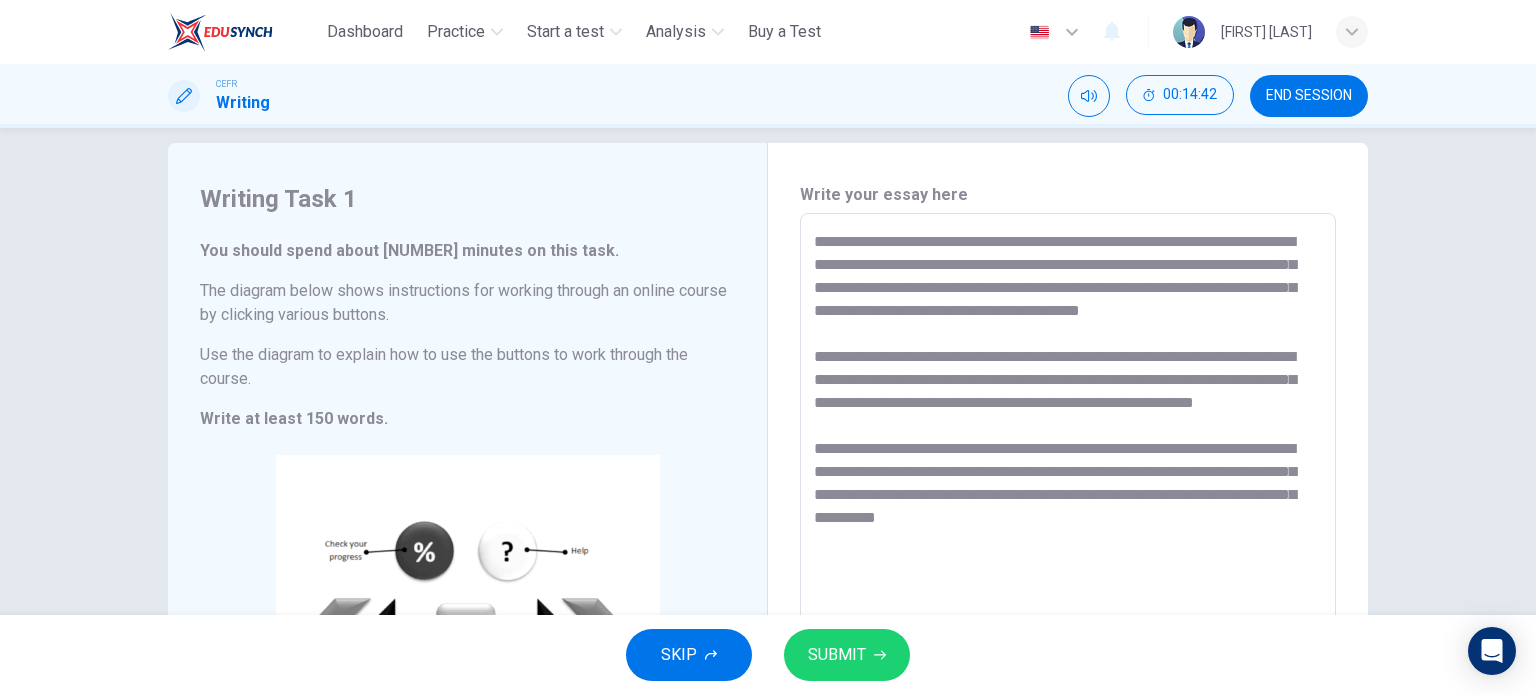 type on "**********" 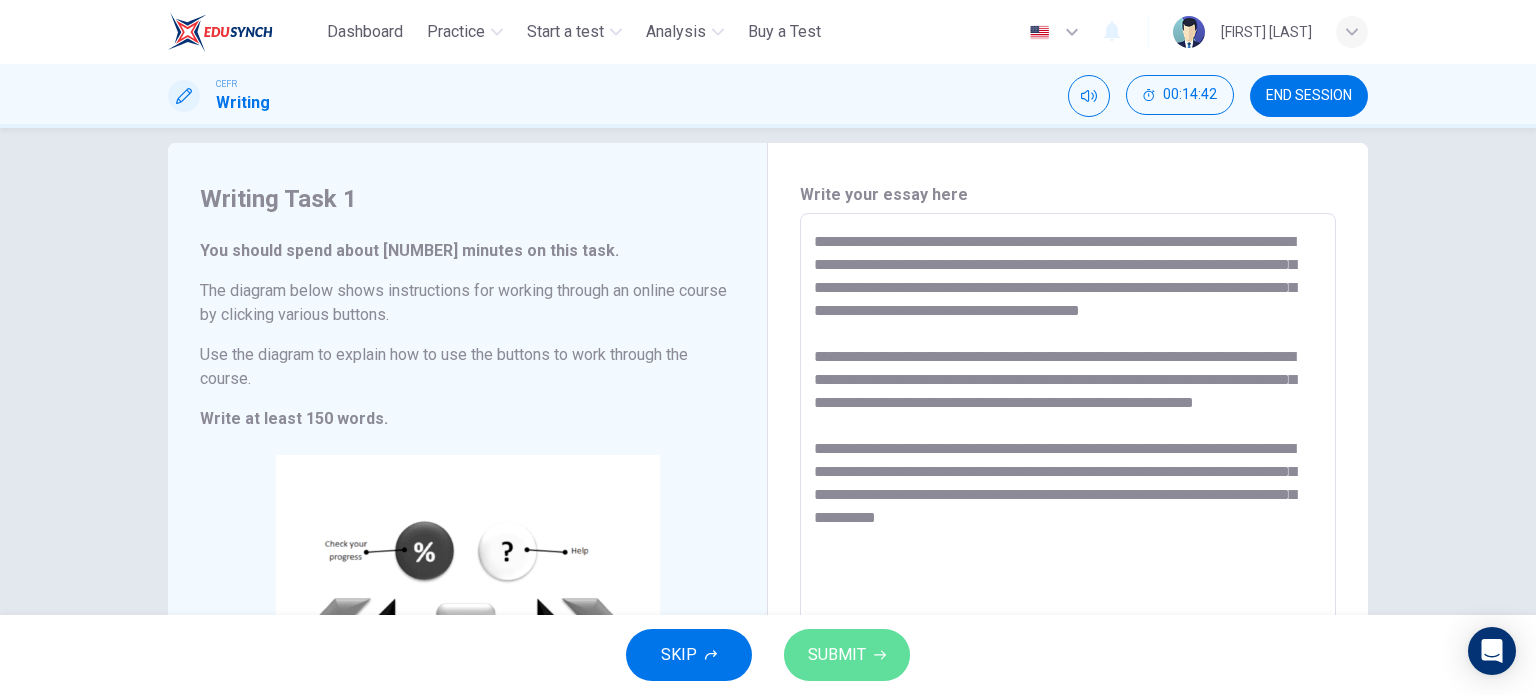 click on "SUBMIT" at bounding box center [837, 655] 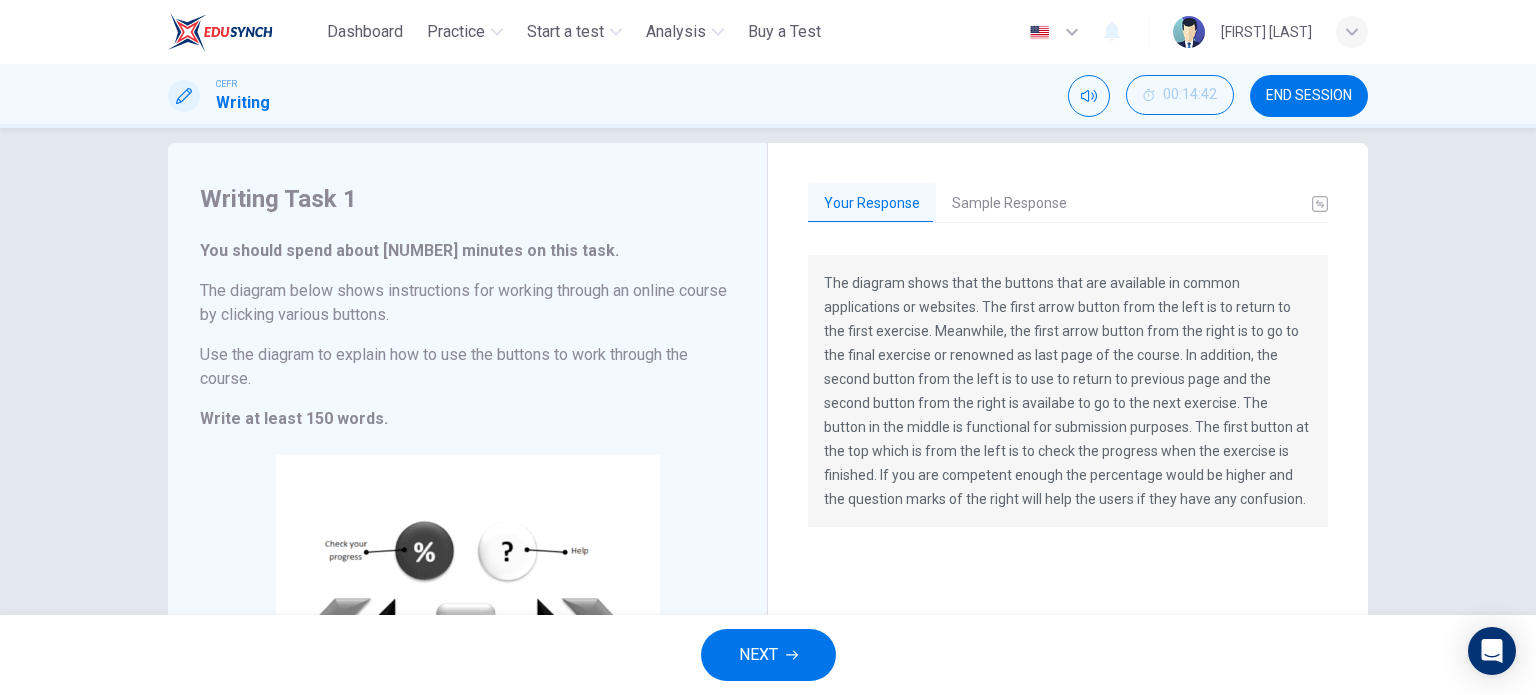 click on "Sample Response" at bounding box center (1009, 204) 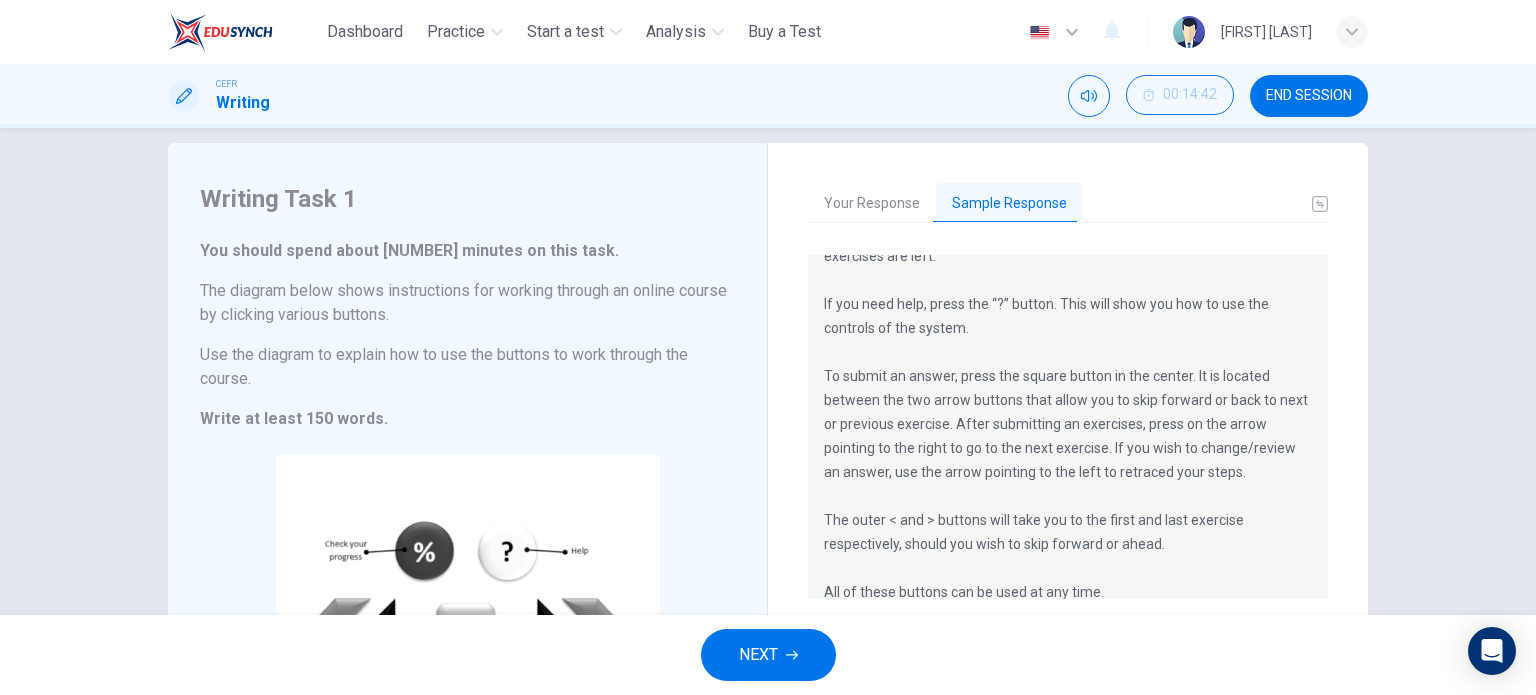 scroll, scrollTop: 144, scrollLeft: 0, axis: vertical 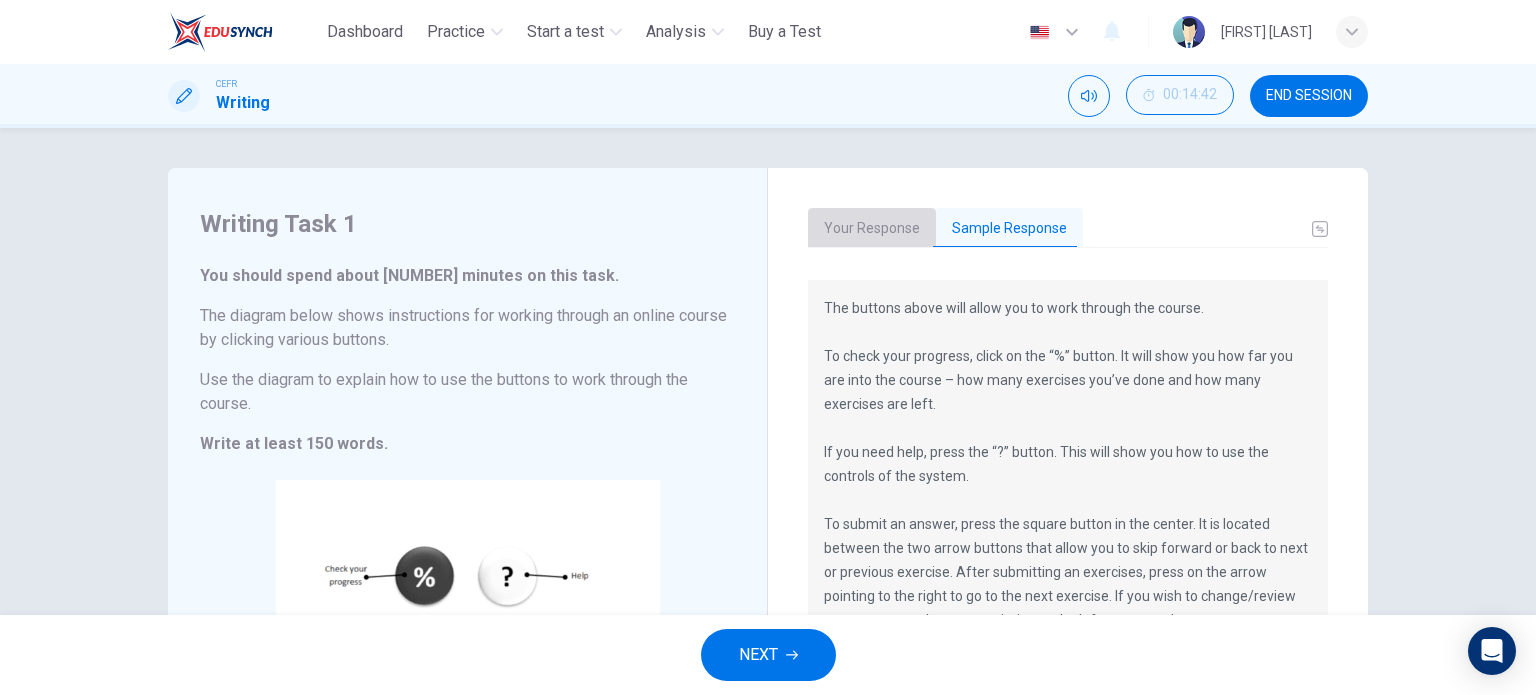 click on "Your Response" at bounding box center (872, 229) 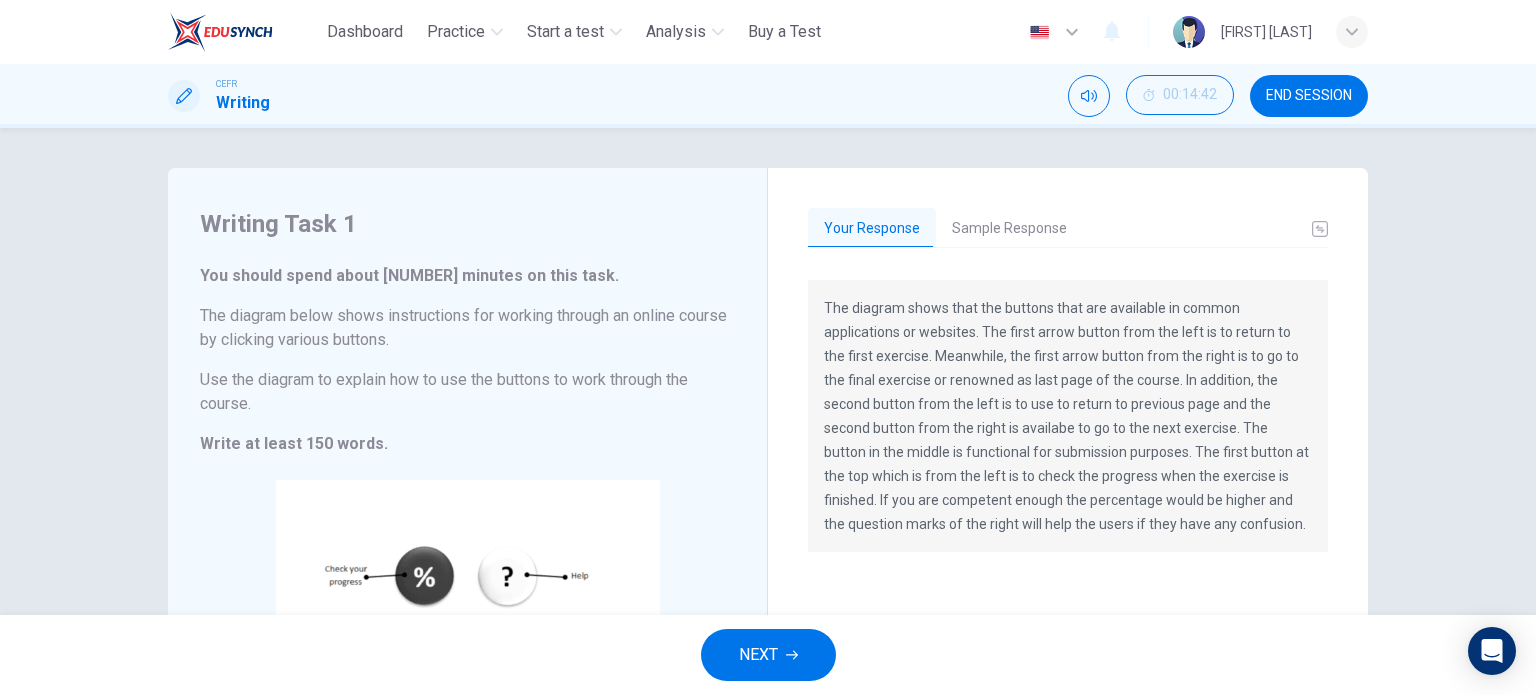 click on "NEXT" at bounding box center [758, 655] 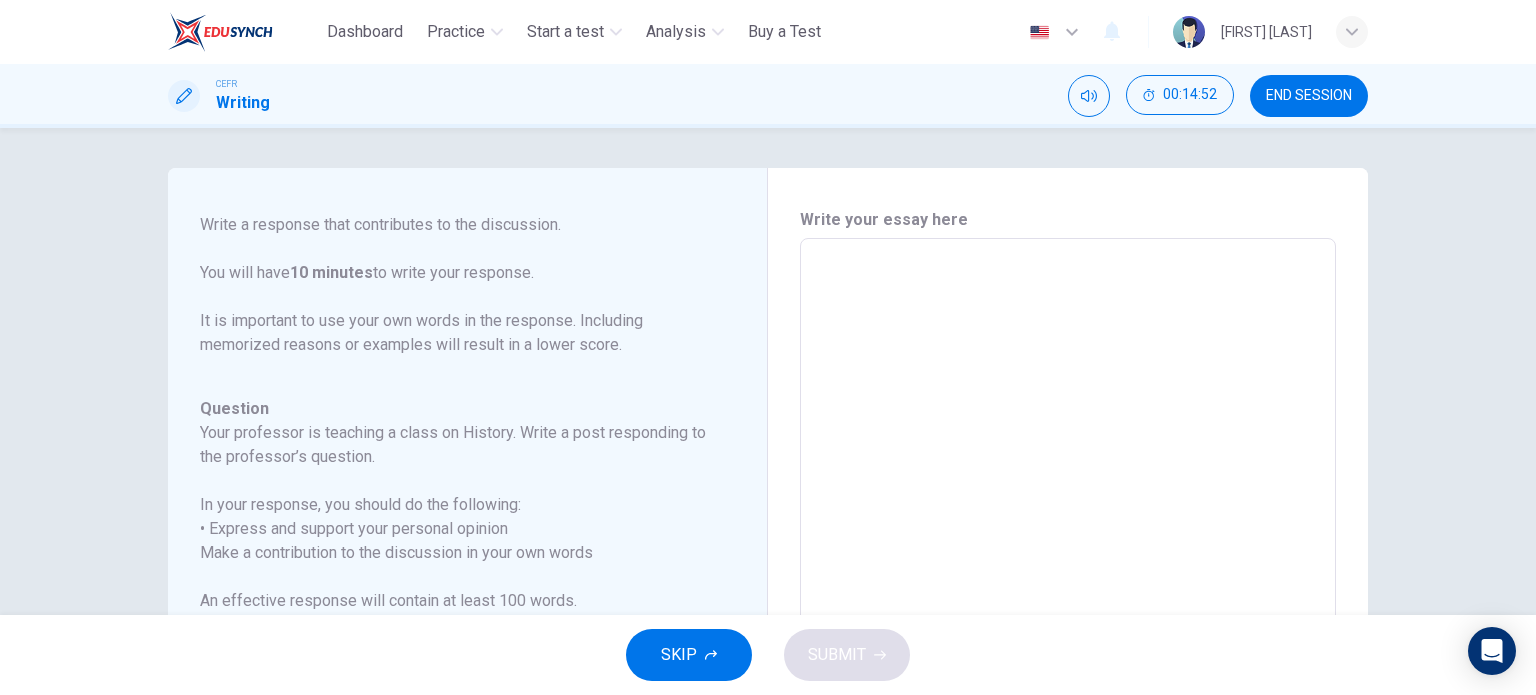 scroll, scrollTop: 245, scrollLeft: 0, axis: vertical 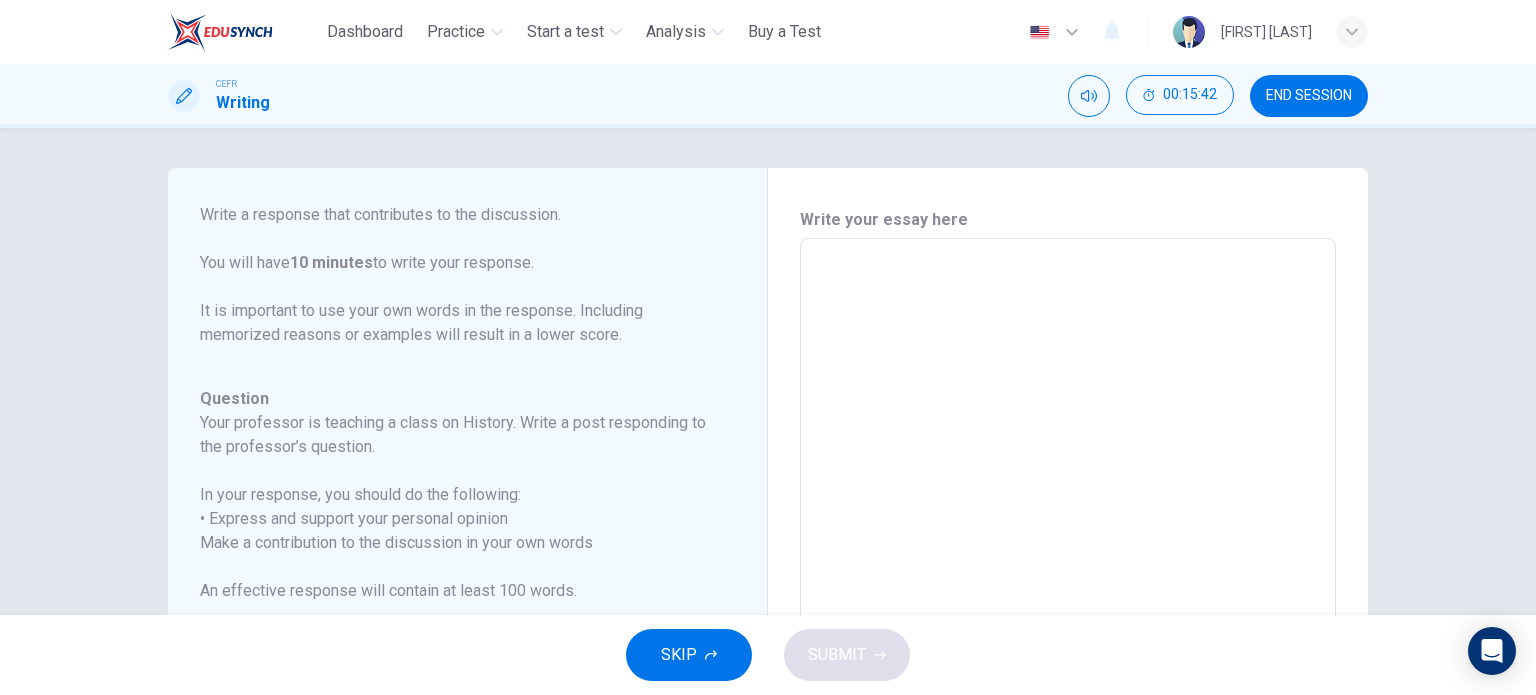 click at bounding box center [1068, 572] 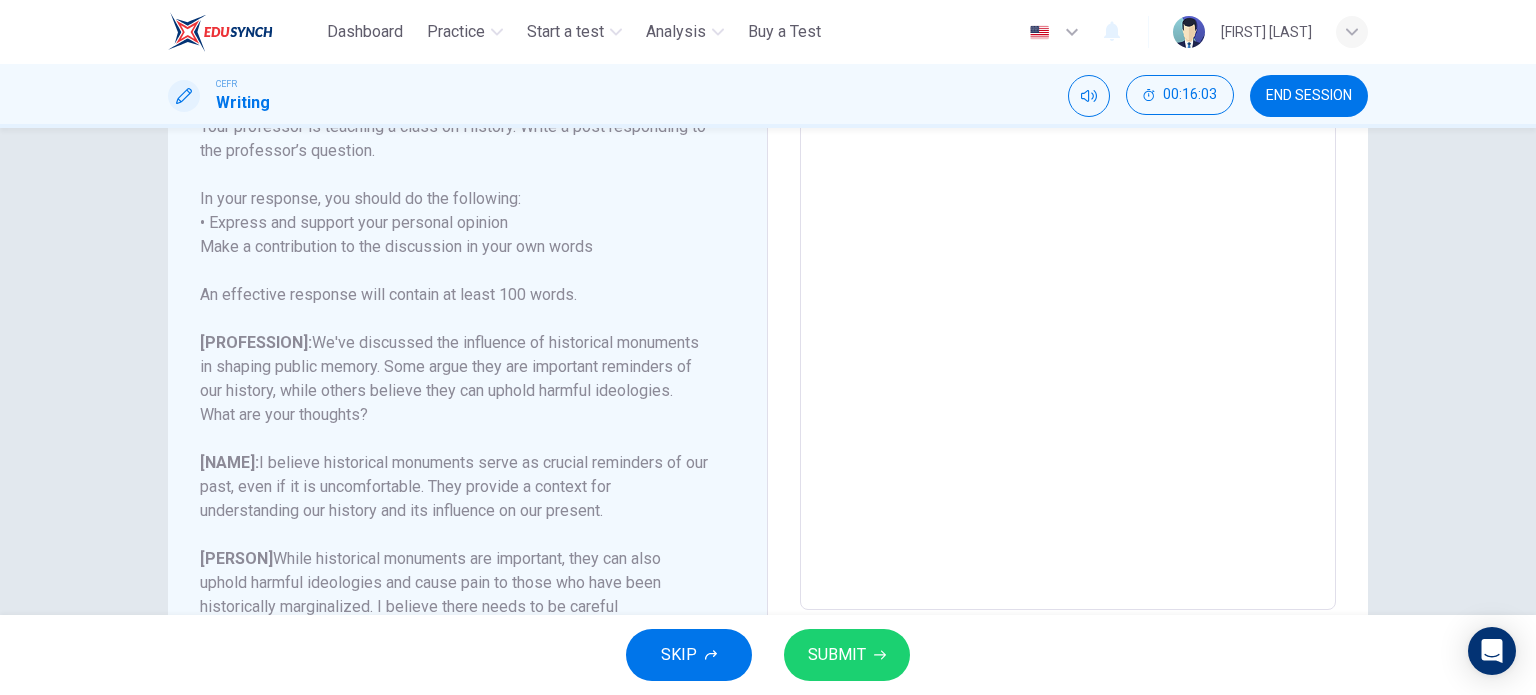 scroll, scrollTop: 300, scrollLeft: 0, axis: vertical 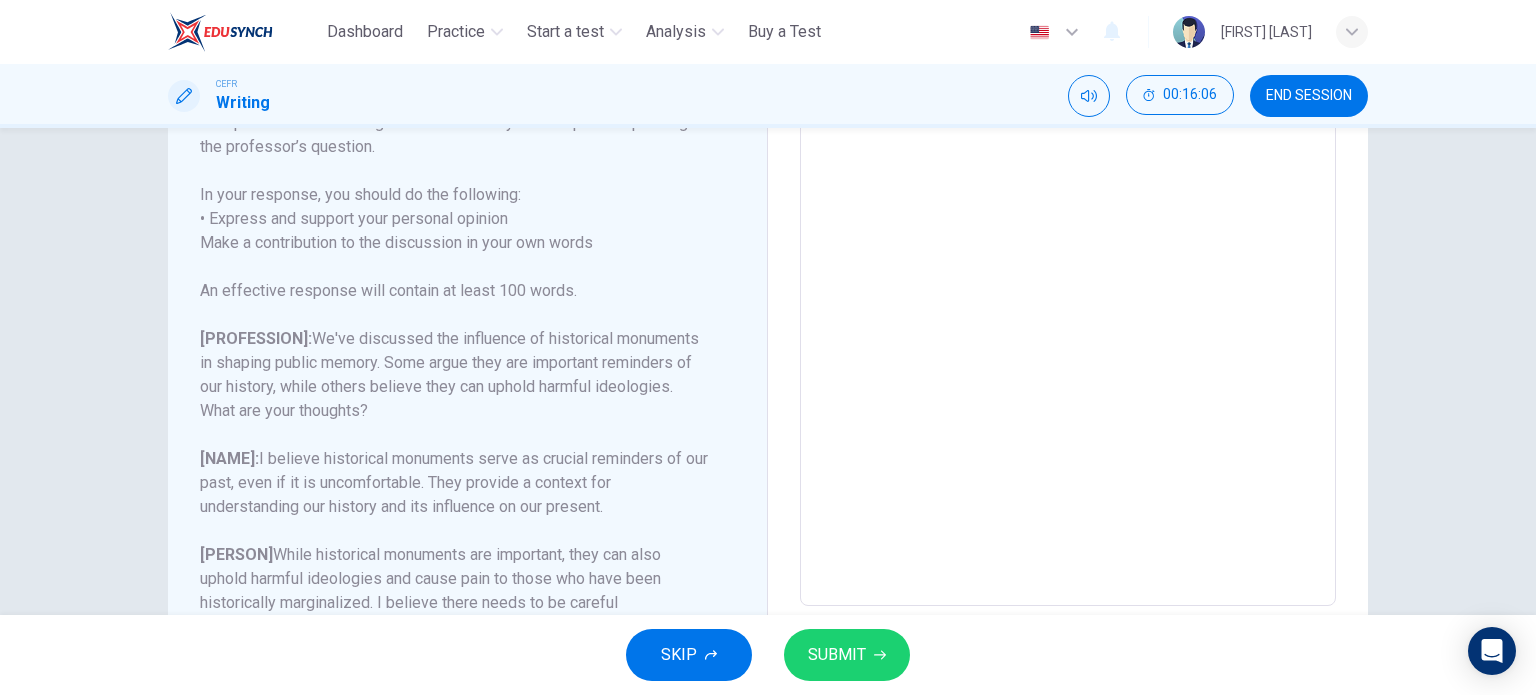 click on "**********" at bounding box center (1068, 272) 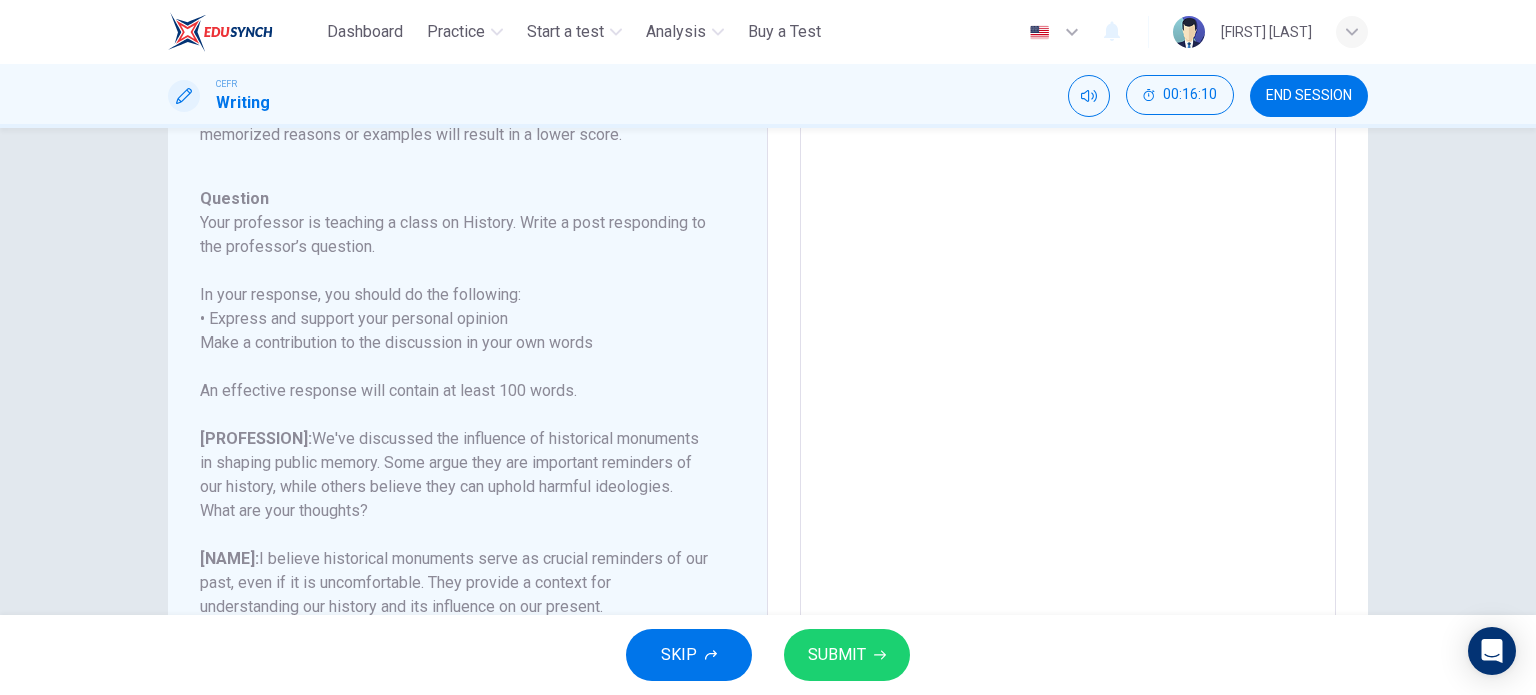 scroll, scrollTop: 0, scrollLeft: 0, axis: both 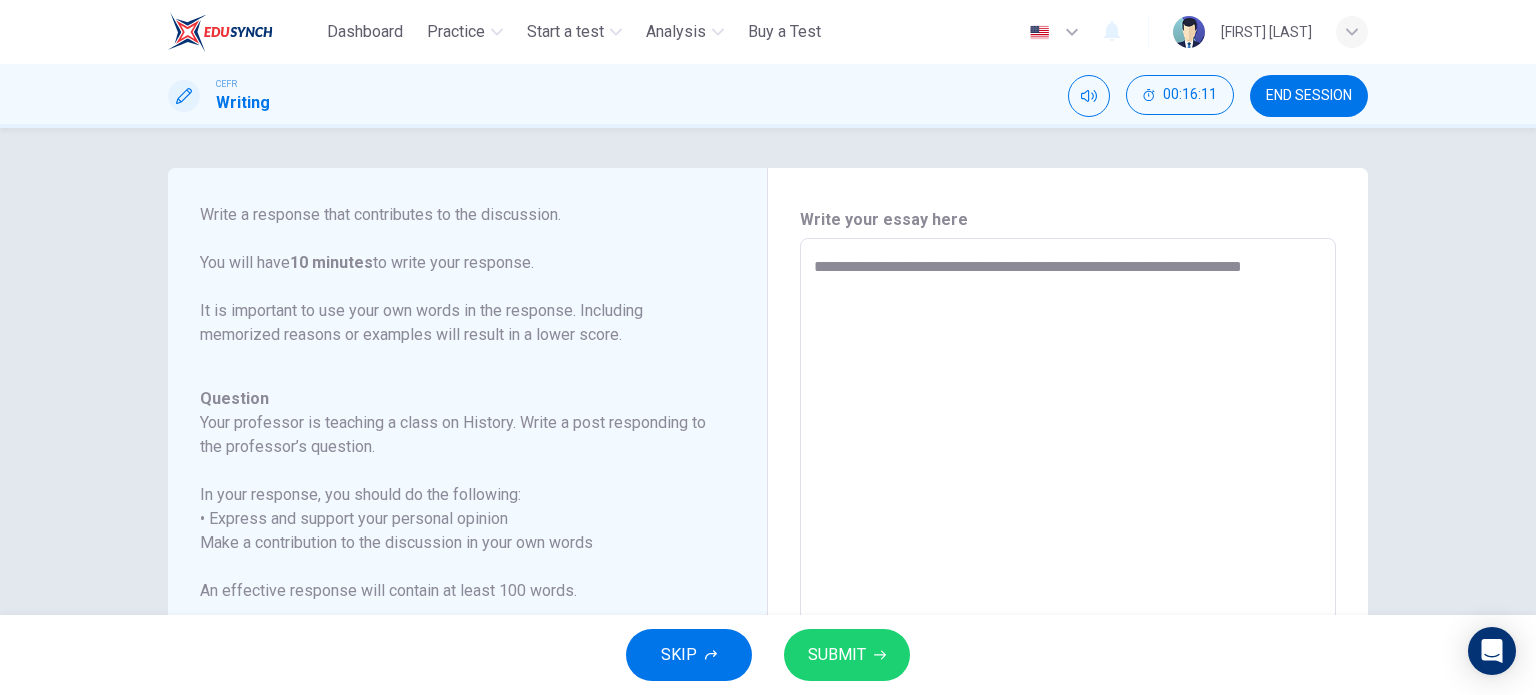 click on "**********" at bounding box center [1068, 572] 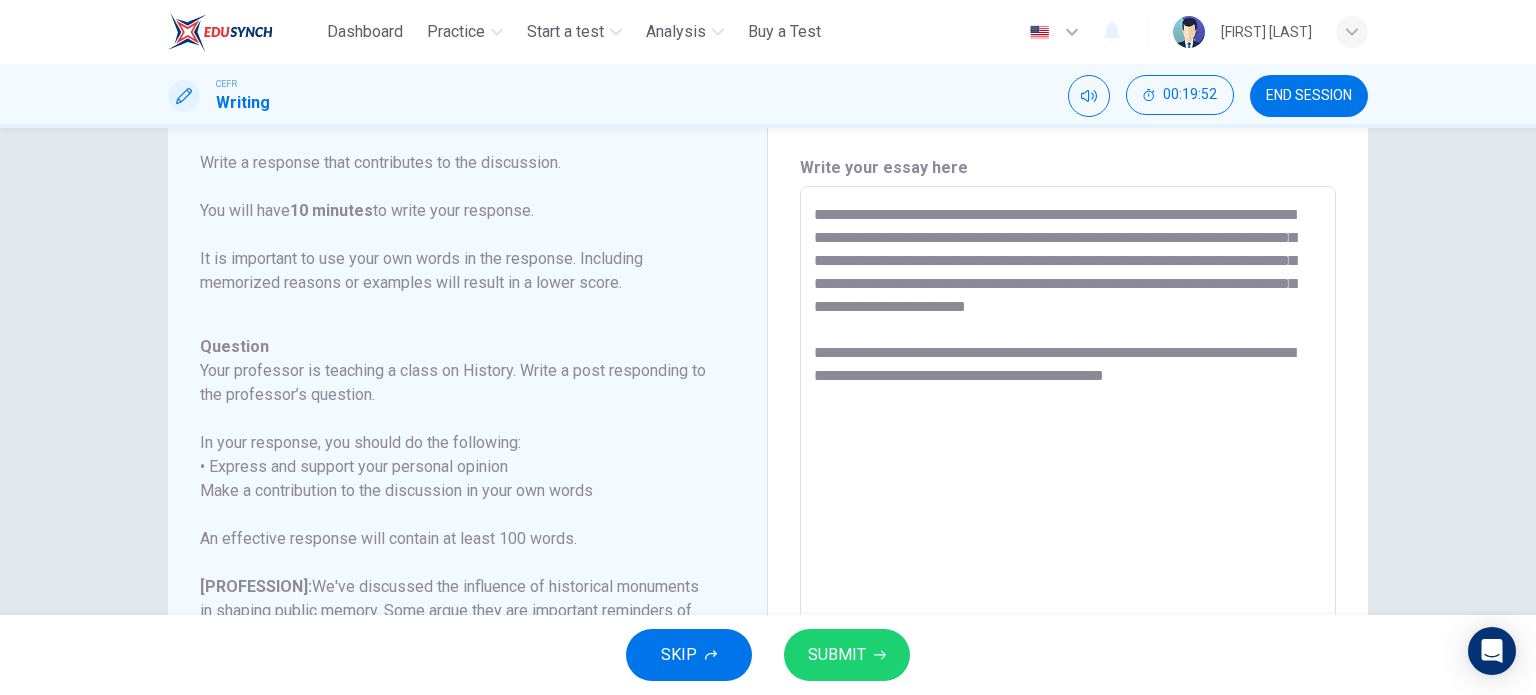 scroll, scrollTop: 0, scrollLeft: 0, axis: both 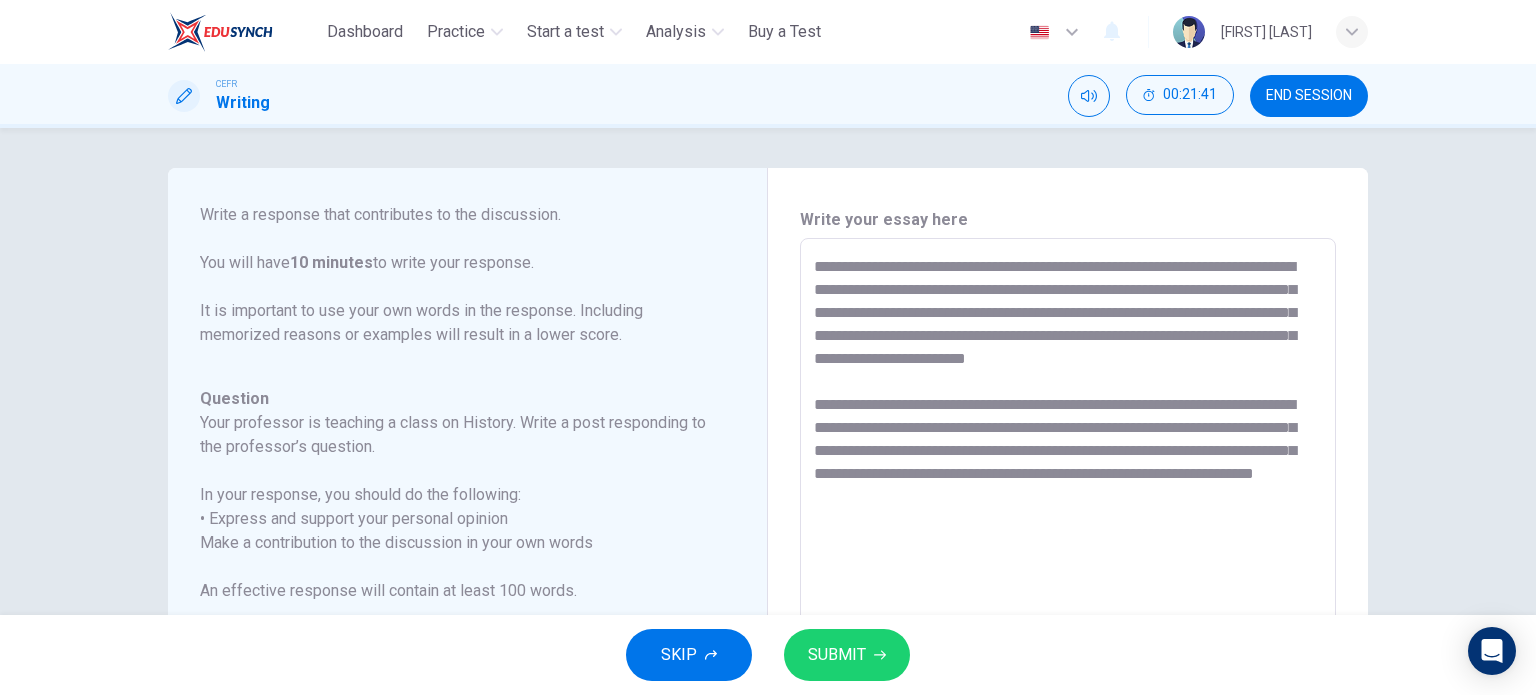 type on "**********" 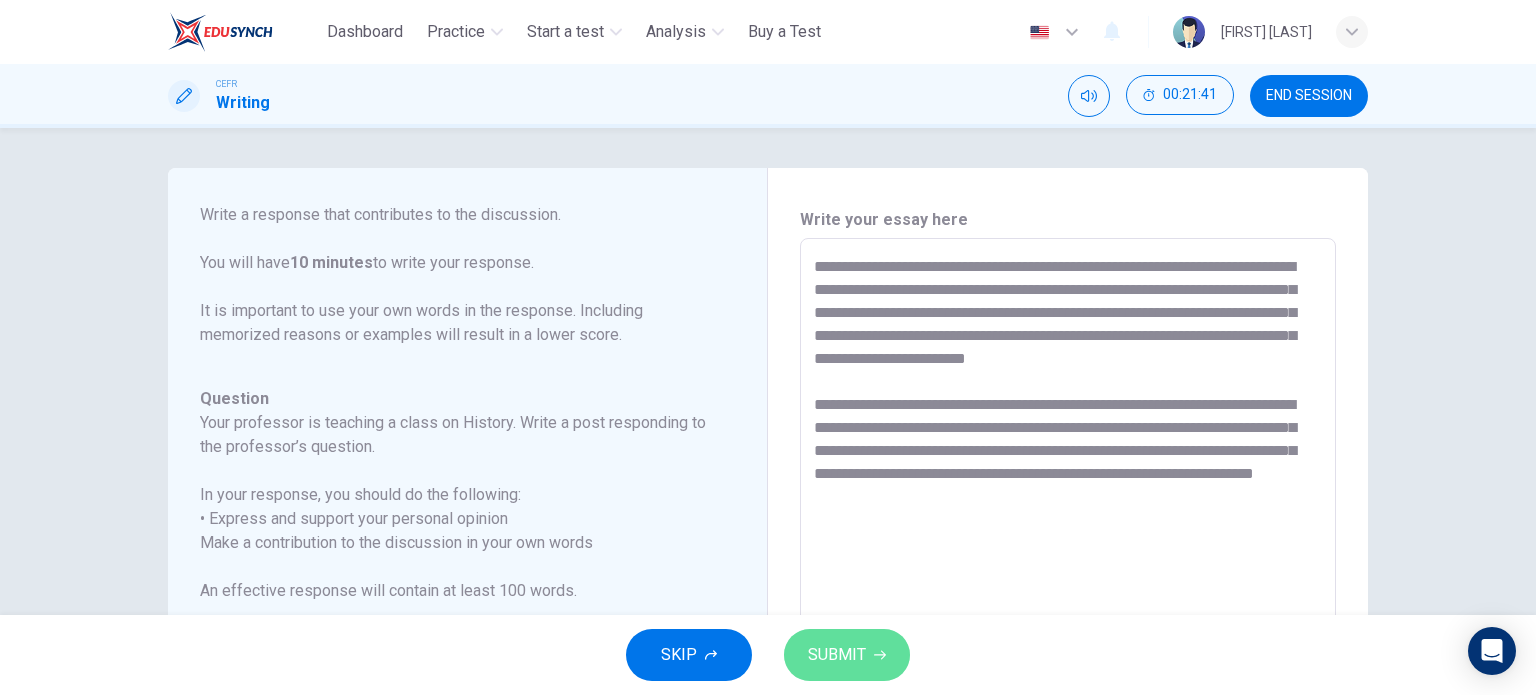 click on "SUBMIT" at bounding box center [837, 655] 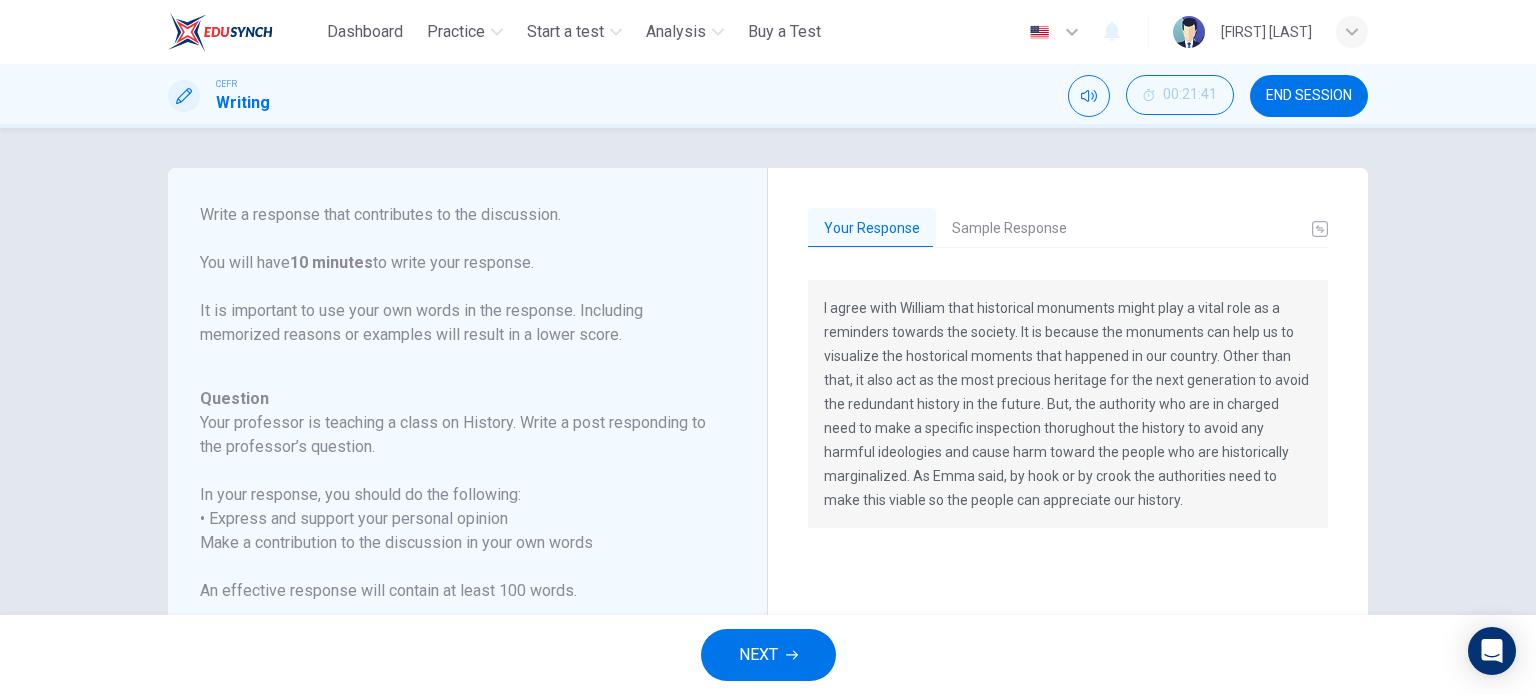 click on "Sample Response" at bounding box center (1009, 229) 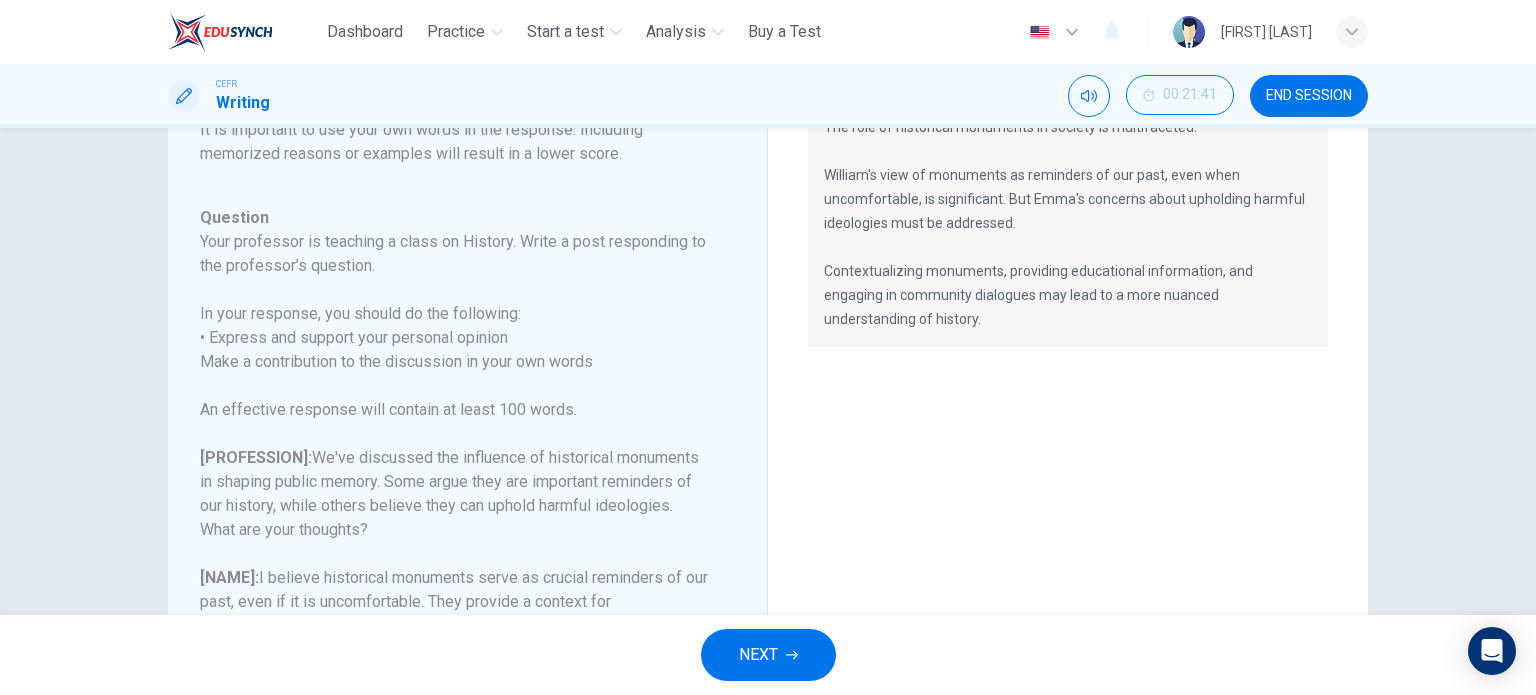 scroll, scrollTop: 0, scrollLeft: 0, axis: both 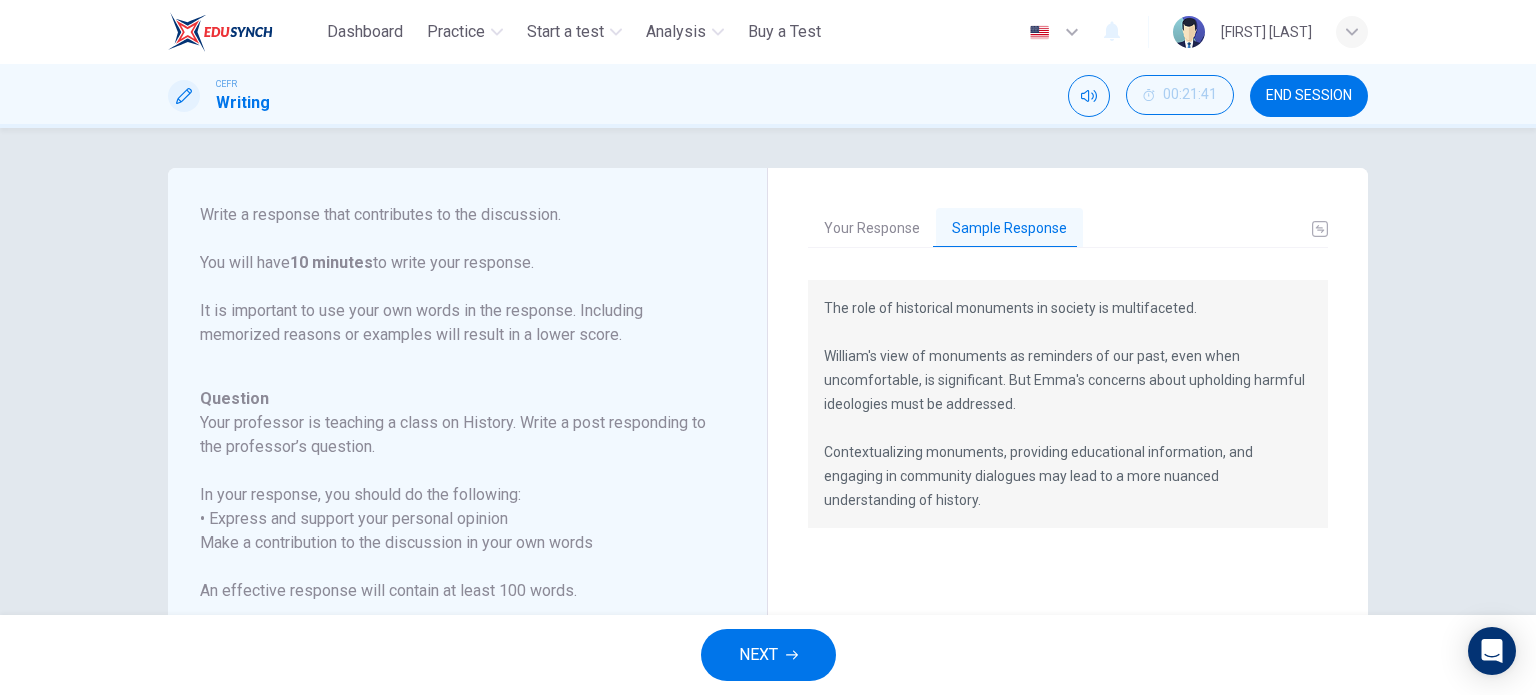 click on "Your Response" at bounding box center [872, 229] 